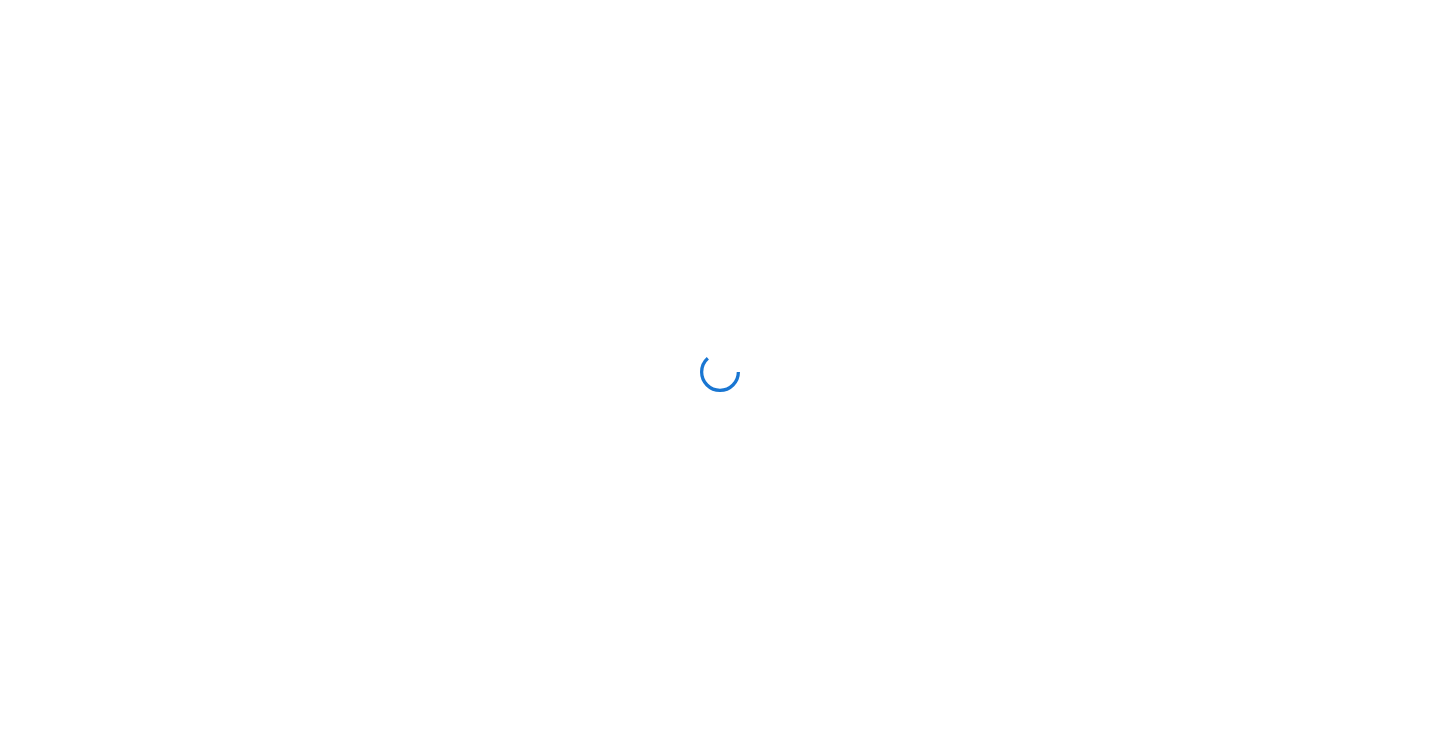 scroll, scrollTop: 0, scrollLeft: 0, axis: both 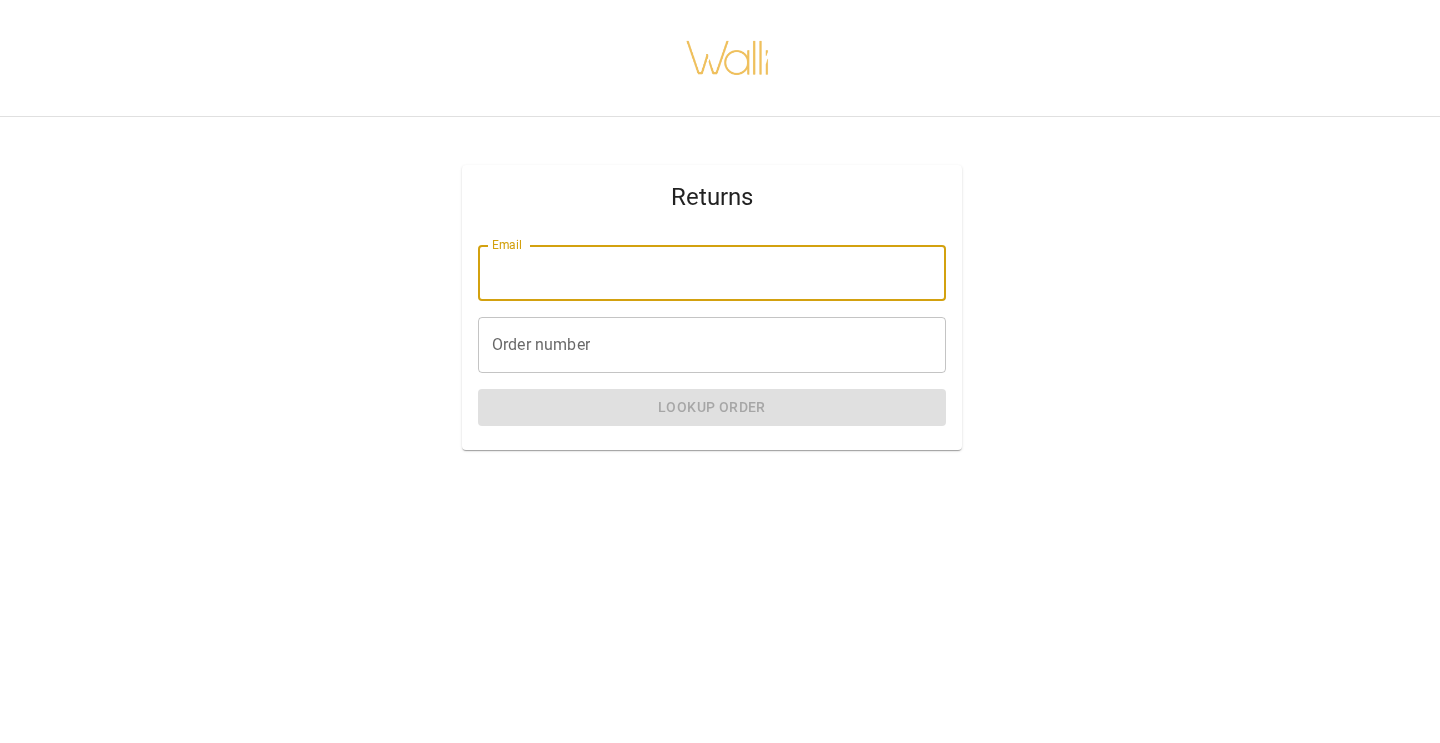 click on "Email" at bounding box center (712, 273) 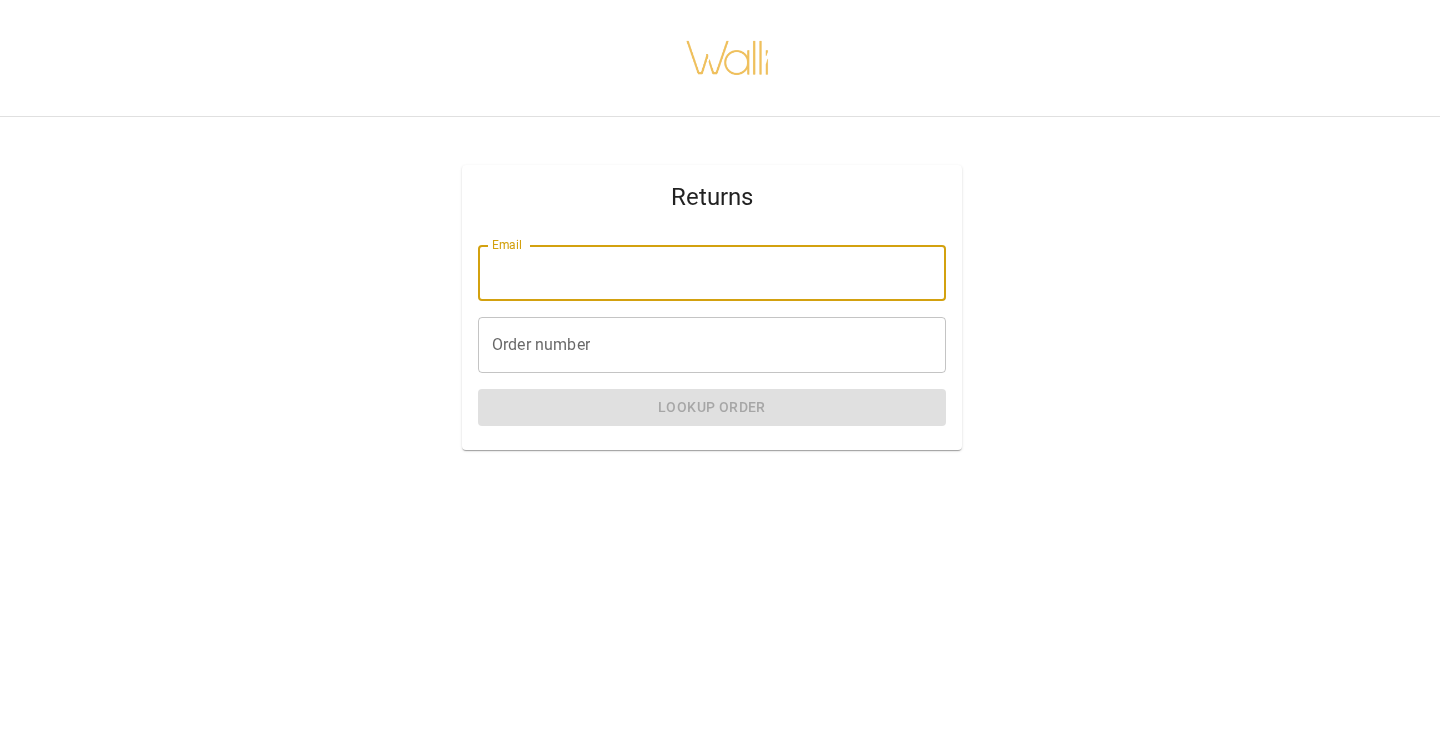 type on "**********" 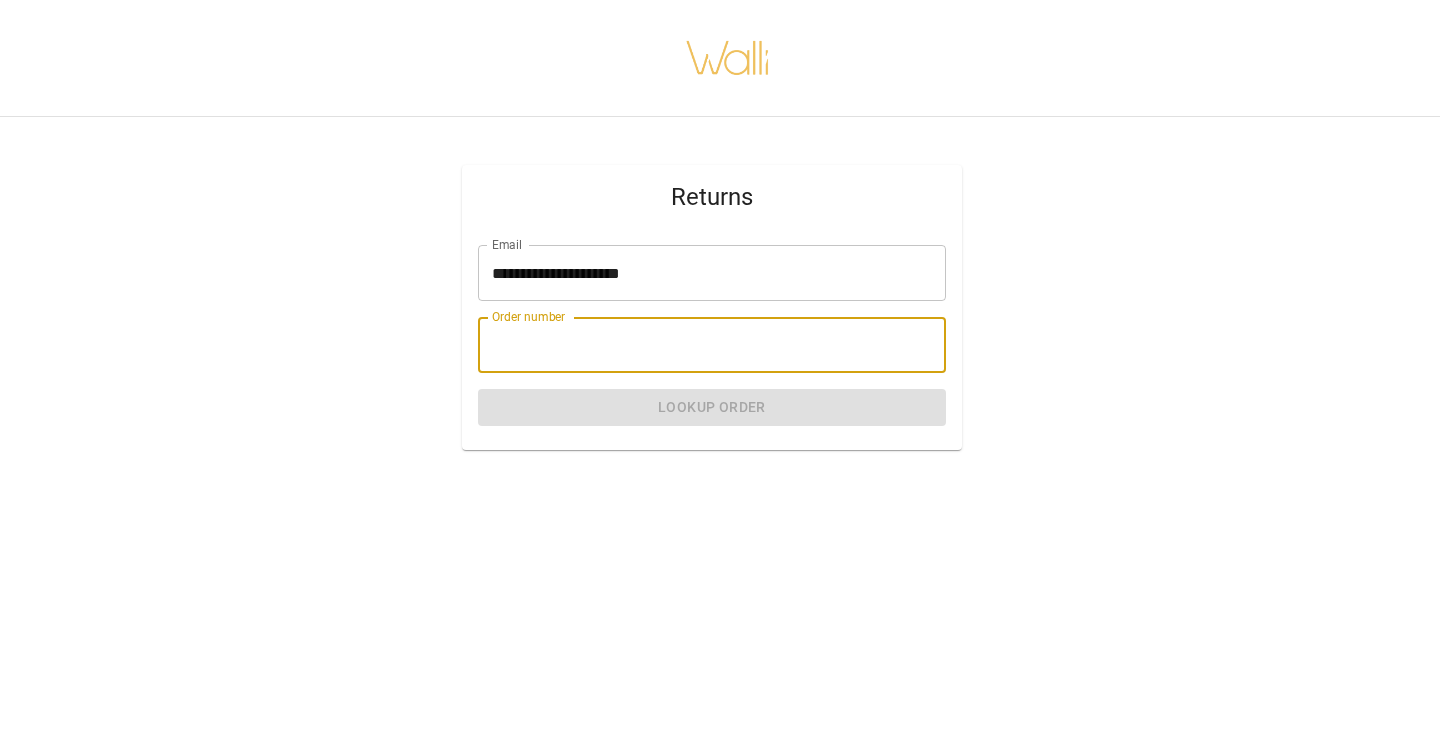 click on "Order number" at bounding box center [712, 345] 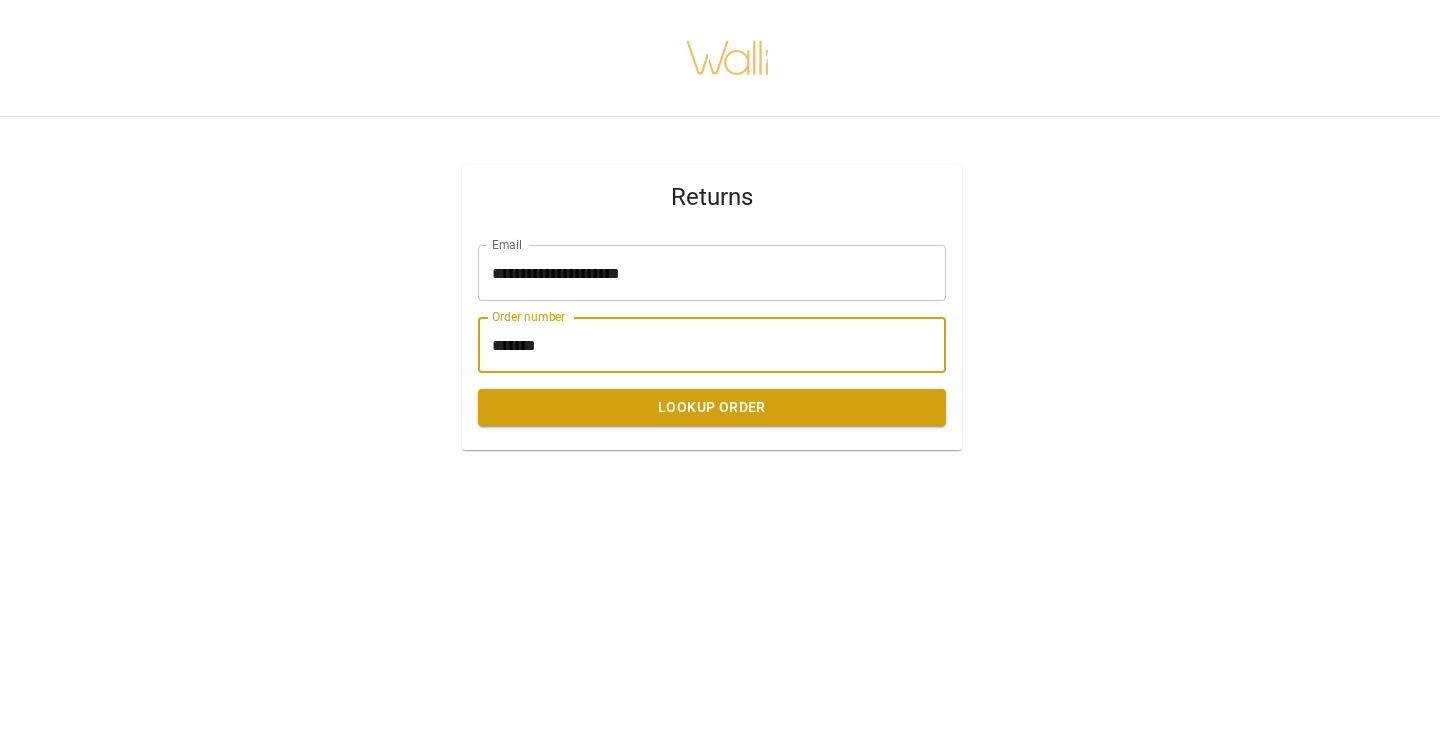 type on "*******" 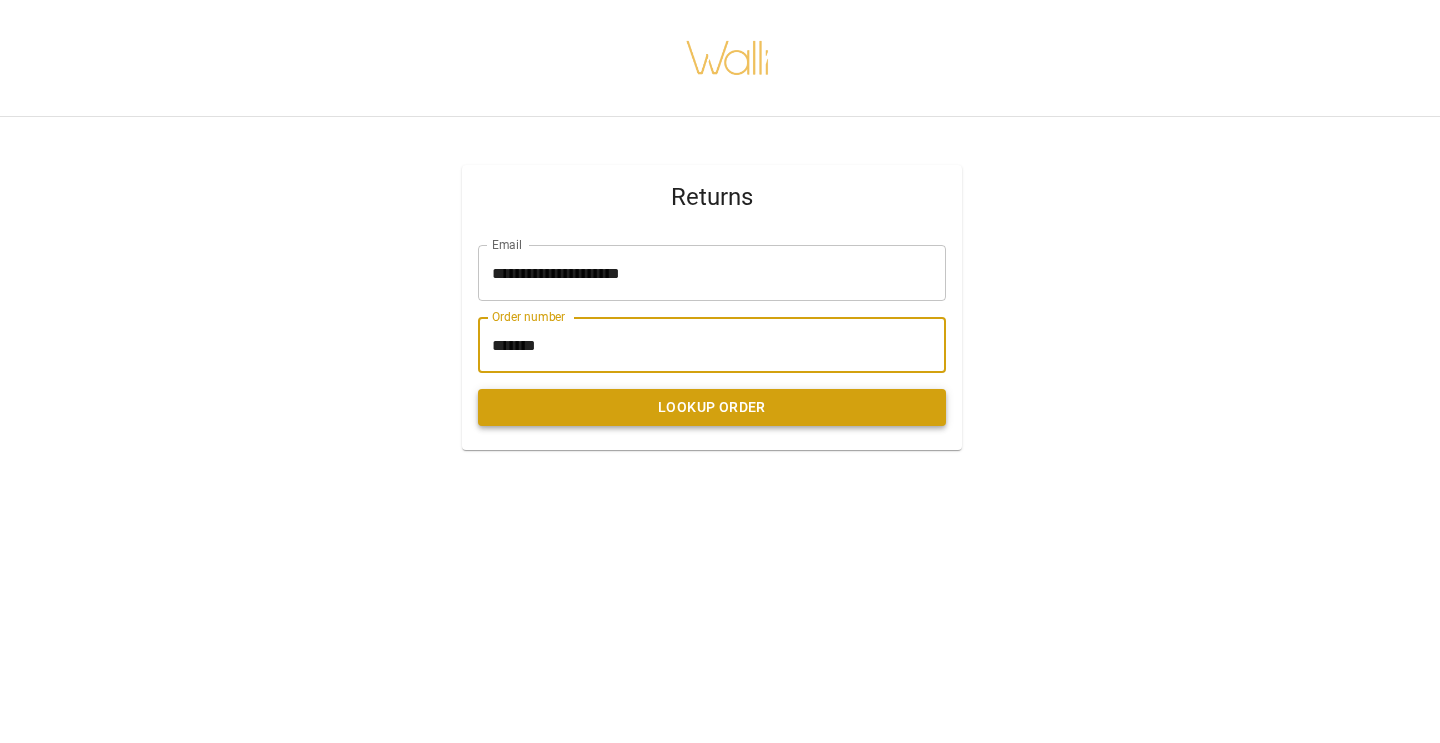click on "Lookup Order" at bounding box center [712, 407] 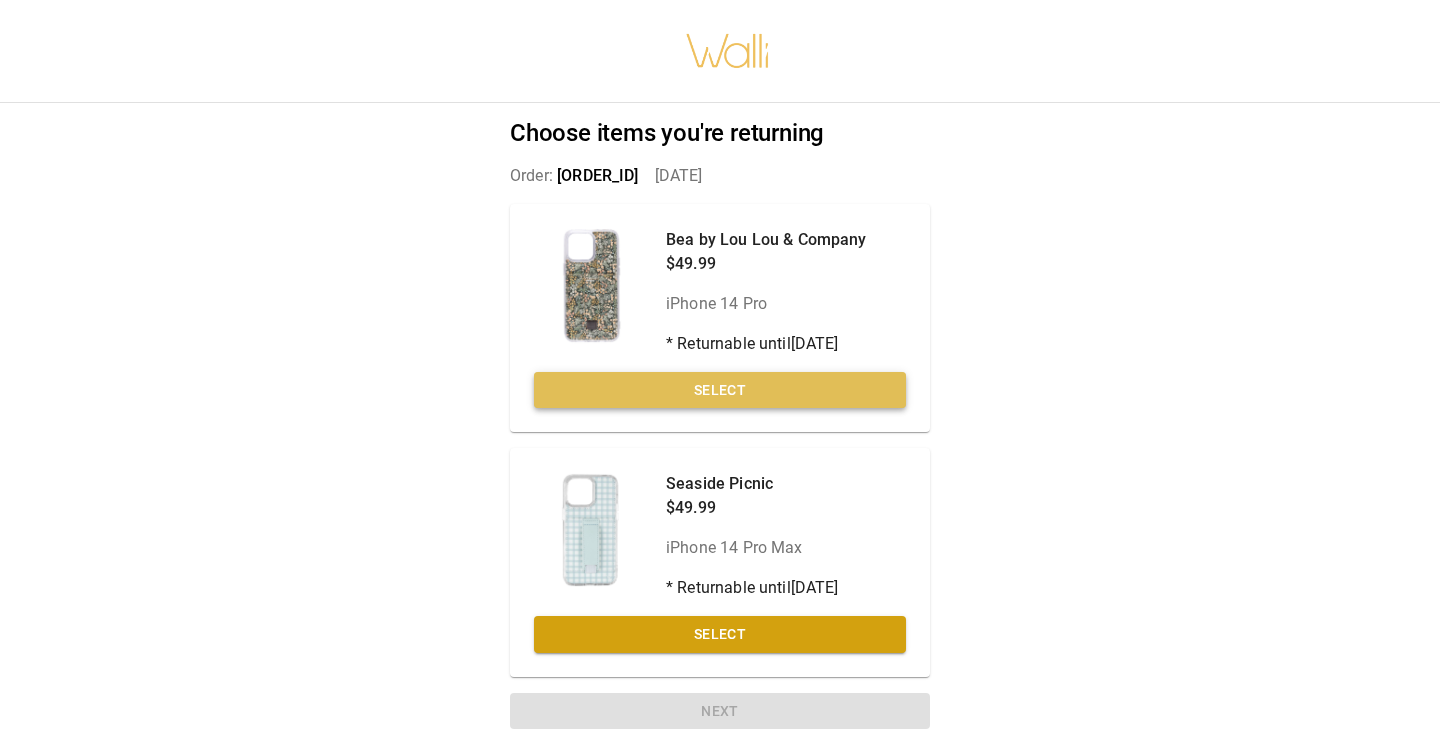 click on "Select" at bounding box center [720, 390] 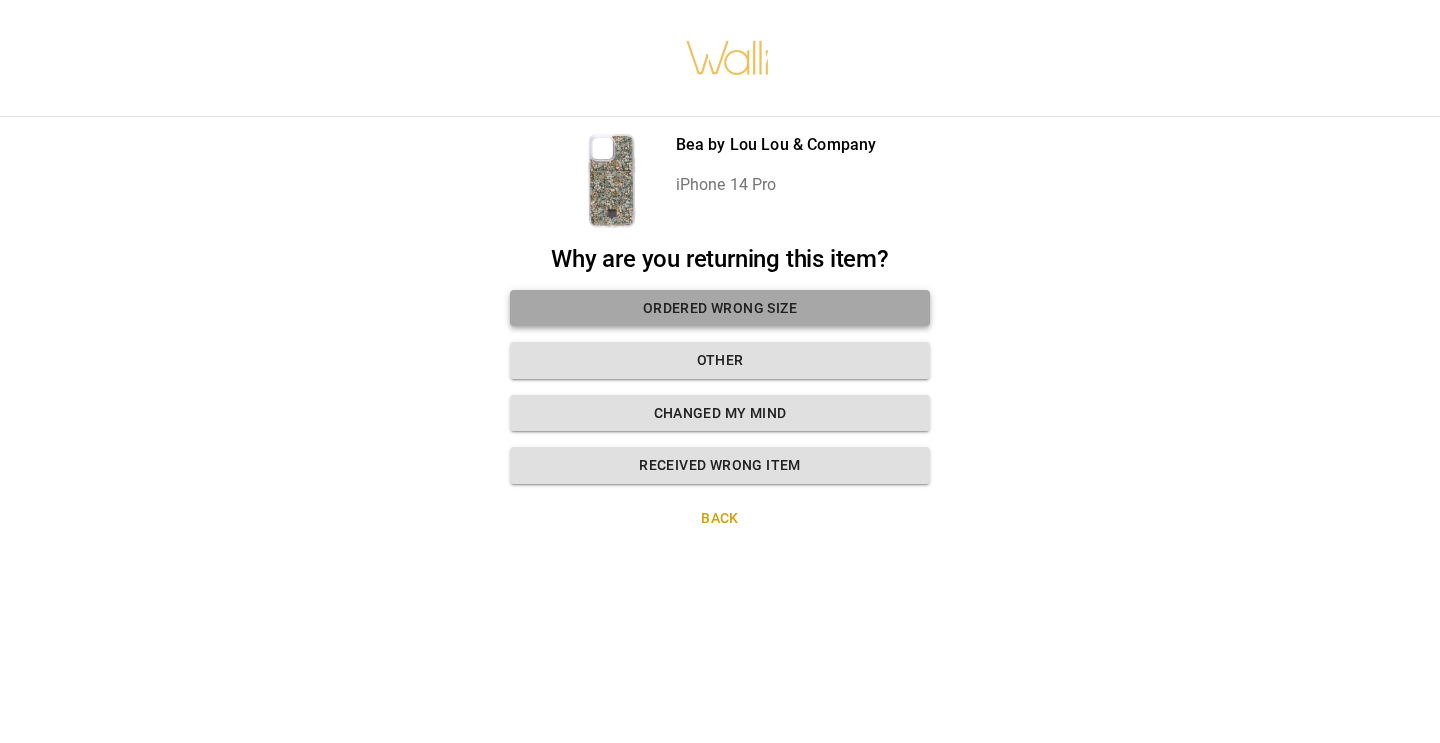 click on "Ordered wrong size" at bounding box center (720, 308) 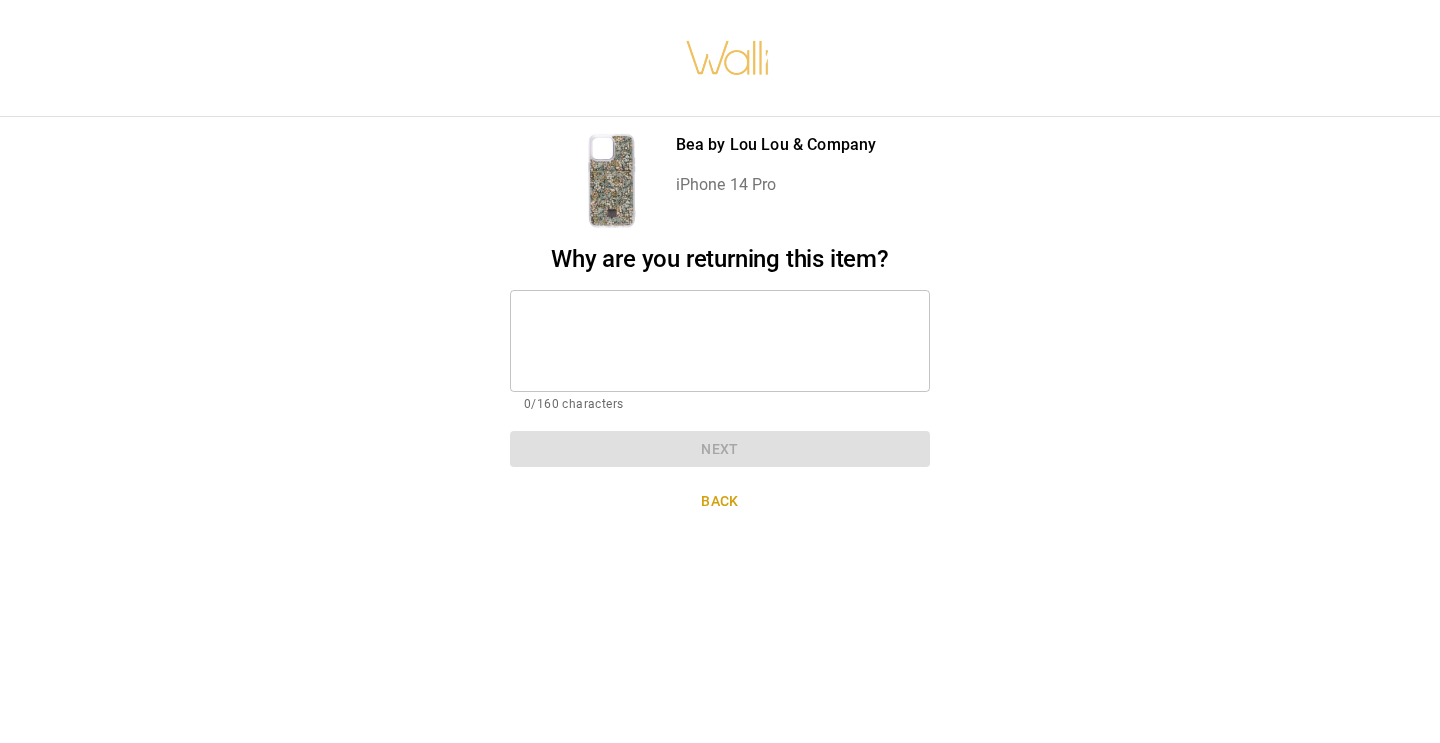 click at bounding box center [720, 340] 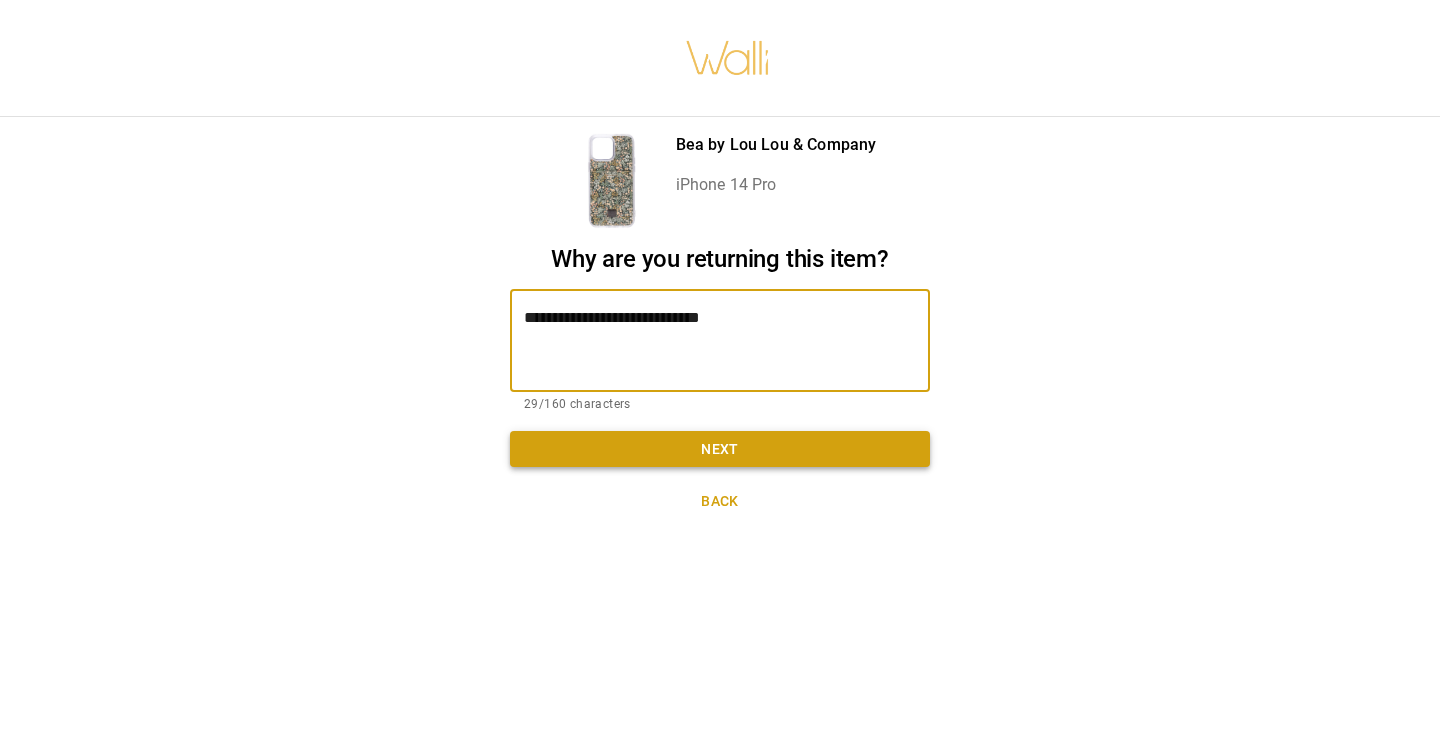 type on "**********" 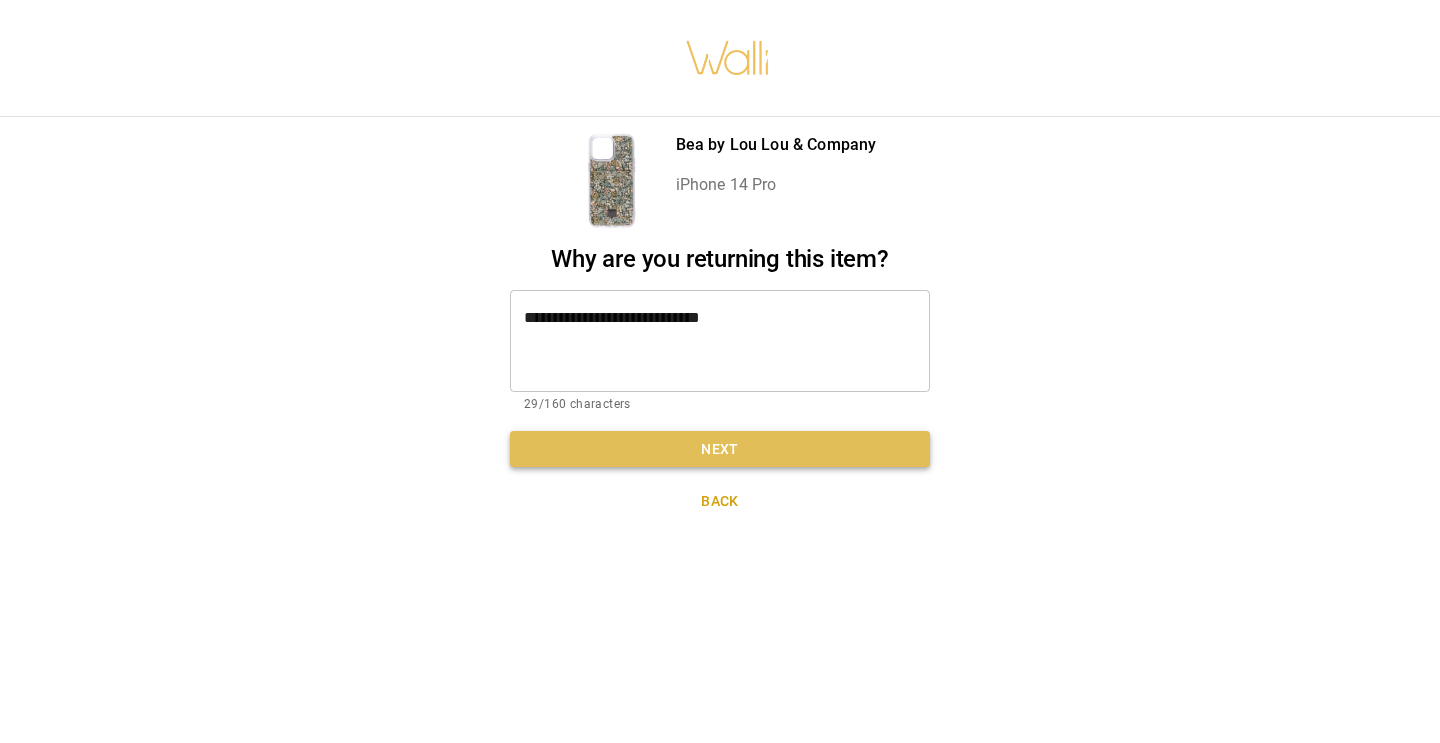 click on "Next" at bounding box center (720, 449) 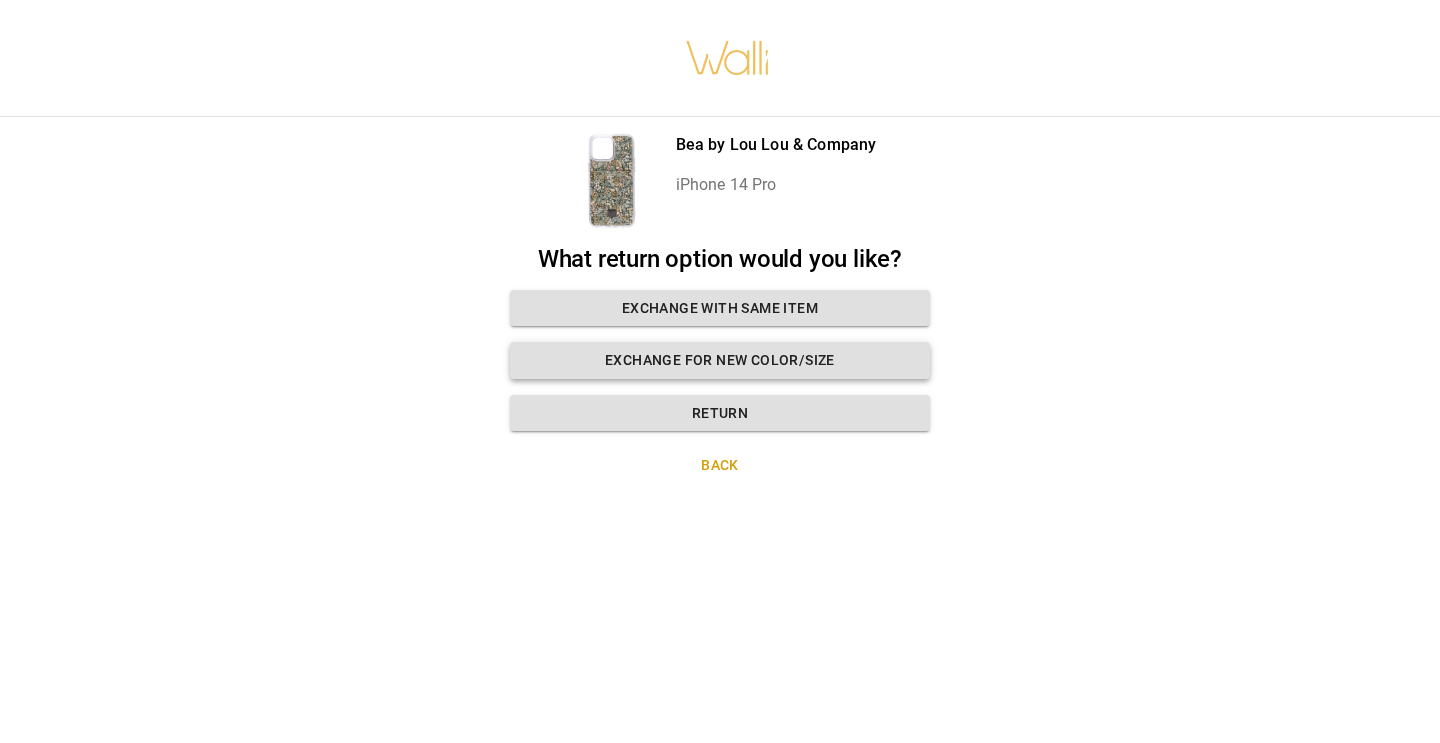 click on "Exchange for new color/size" at bounding box center (720, 360) 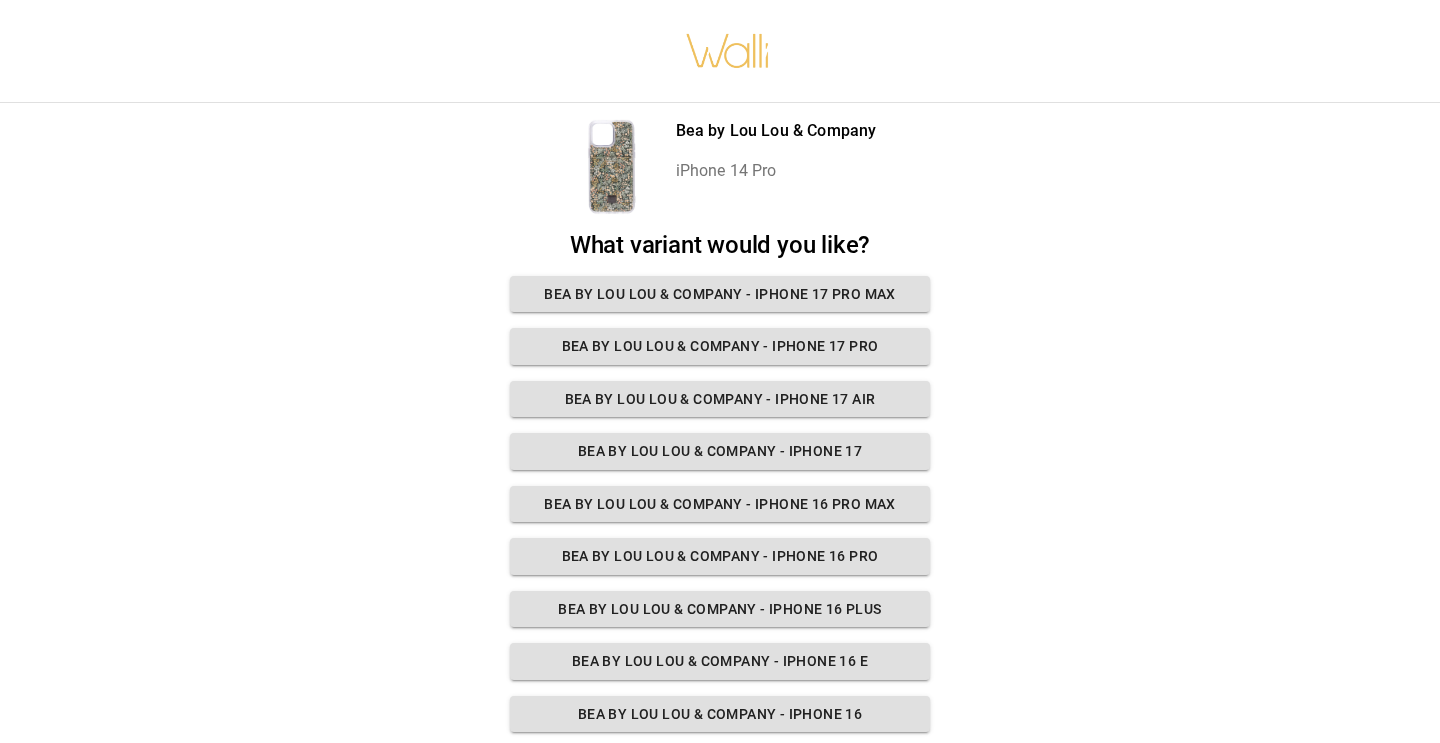 click on "Bea by Lou Lou & Company iPhone [MODEL] What variant would you like? Bea by Lou Lou & Company - iPhone [MODEL] Pro Max Bea by Lou Lou & Company - iPhone [MODEL] Pro Bea by Lou Lou & Company - iPhone [MODEL] Air Bea by Lou Lou & Company - iPhone [MODEL] Bea by Lou Lou & Company - iPhone [MODEL] Pro Max Bea by Lou Lou & Company - iPhone [MODEL] Pro Bea by Lou Lou & Company - iPhone [MODEL] Plus Bea by Lou Lou & Company - iPhone [MODEL] E Bea by Lou Lou & Company - iPhone [MODEL] Bea by Lou Lou & Company - iPhone [MODEL] Pro Max Bea by Lou Lou & Company - iPhone [MODEL] Pro Bea by Lou Lou & Company - iPhone [MODEL] Plus Bea by Lou Lou & Company - iPhone [MODEL] Bea by Lou Lou & Company - iPhone [MODEL] Pro Max Bea by Lou Lou & Company - iPhone [MODEL] Pro Bea by Lou Lou & Company - iPhone [MODEL] Plus Bea by Lou Lou & Company - iPhone [MODEL] Bea by Lou Lou & Company - iPhone [MODEL] Pro Max Bea by Lou Lou & Company - iPhone [MODEL] Pro Bea by Lou Lou & Company - iPhone [MODEL] Bea by Lou Lou & Company - iPhone [MODEL] Pro Max Bea by Lou Lou & Company - Samsung S[MODEL] Bea by Lou Lou & Company - Samsung S[MODEL] Plus Back" at bounding box center (720, 371) 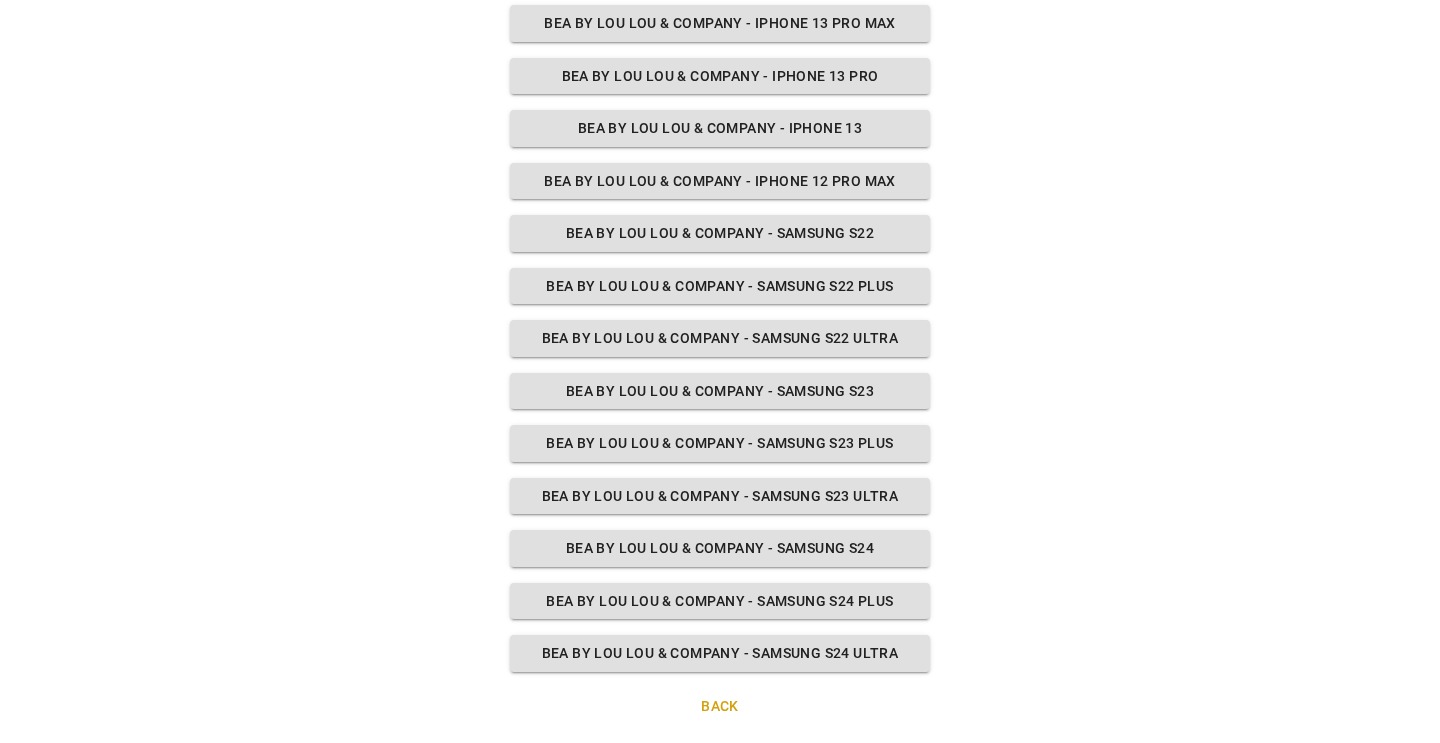 scroll, scrollTop: 1168, scrollLeft: 0, axis: vertical 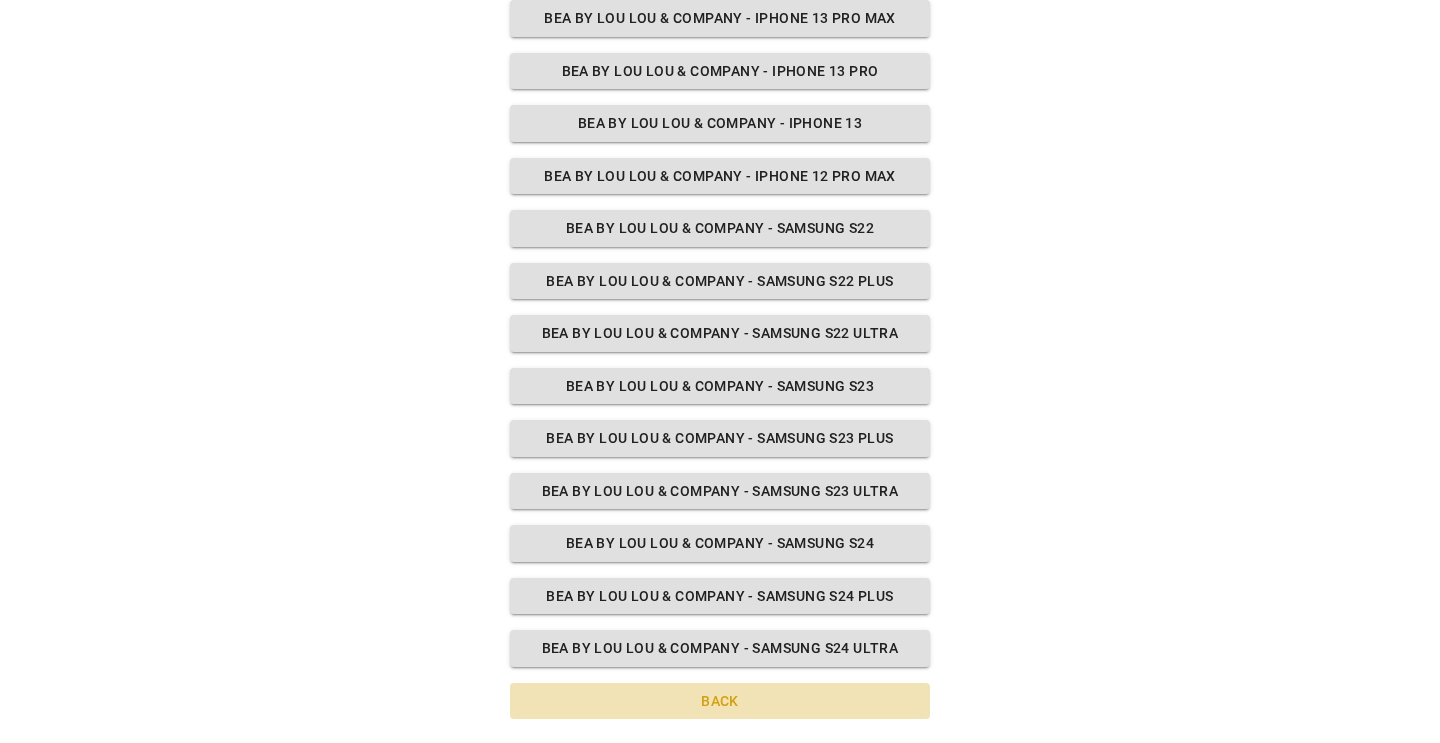 click on "Back" at bounding box center (720, 701) 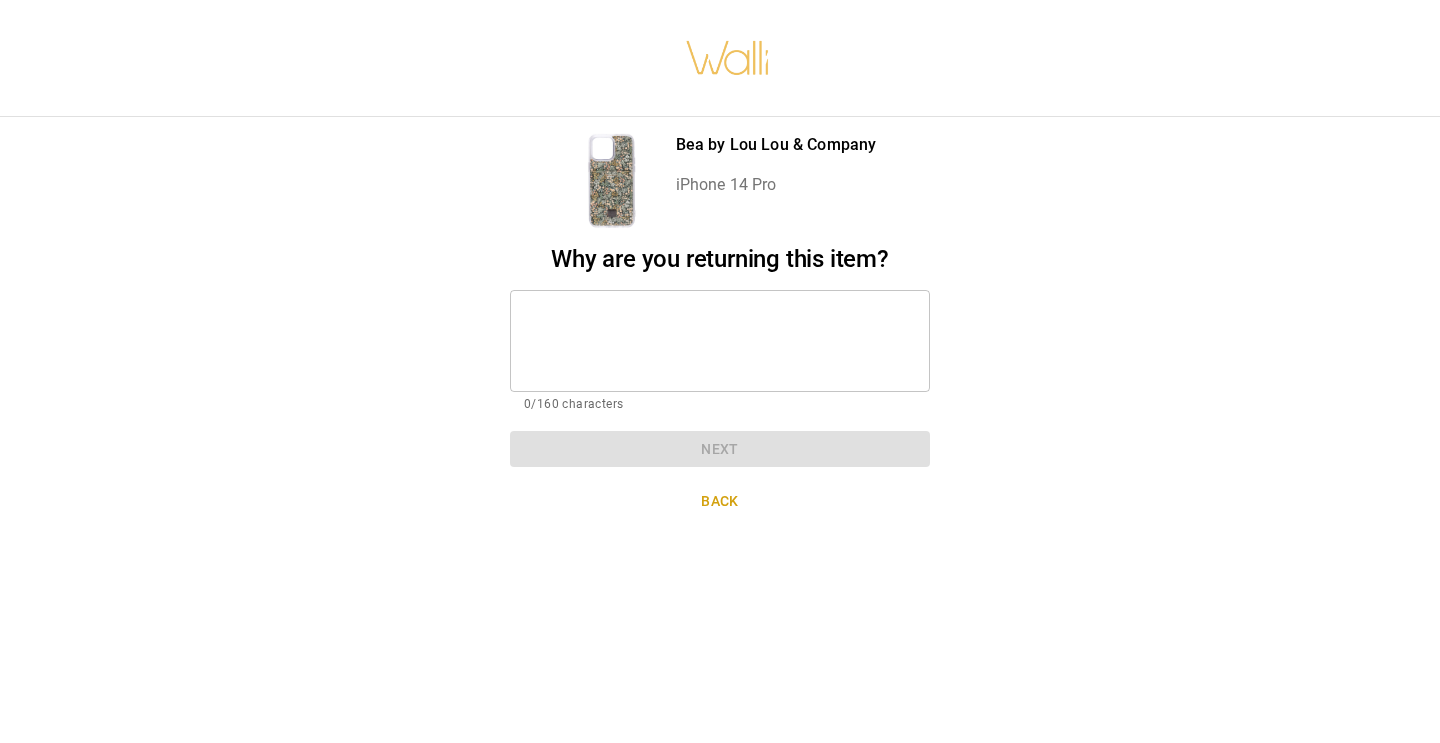 click at bounding box center [720, 340] 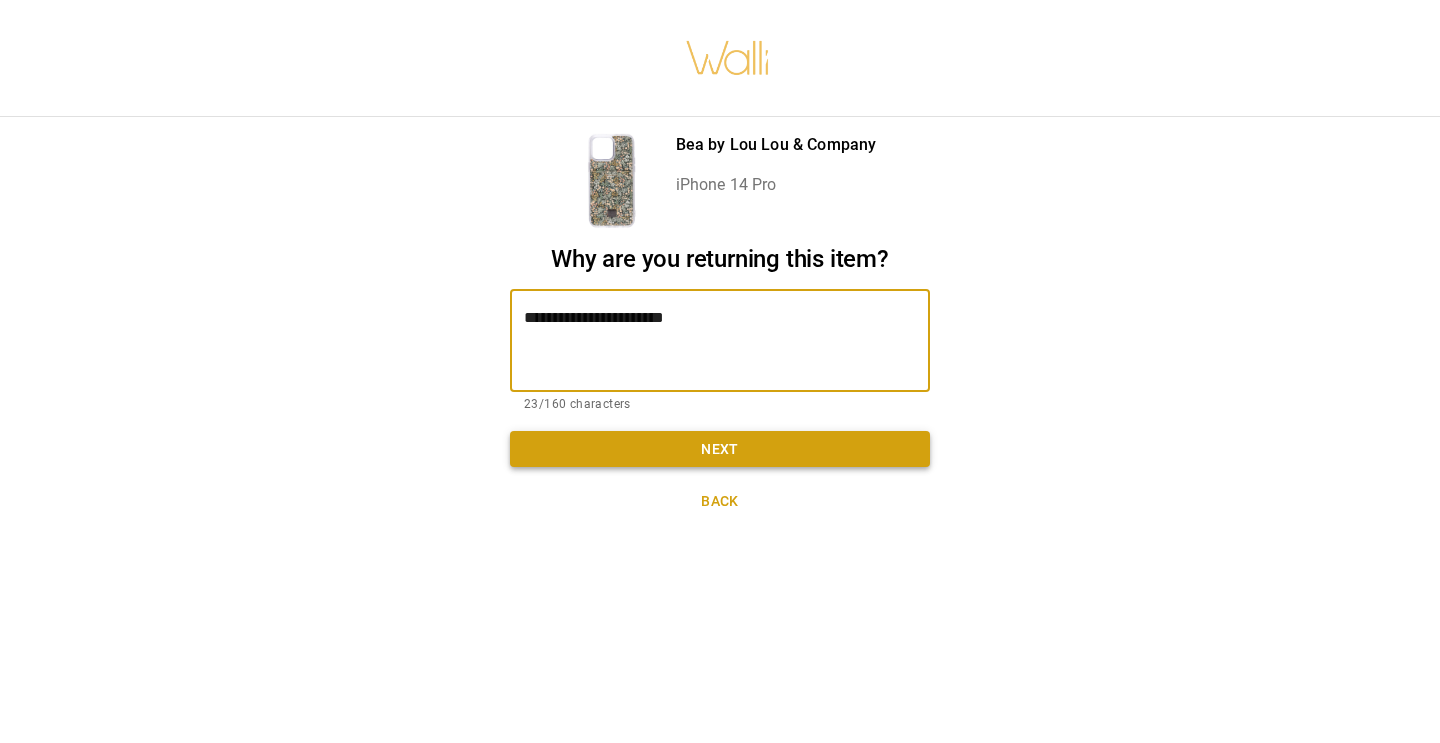 type on "**********" 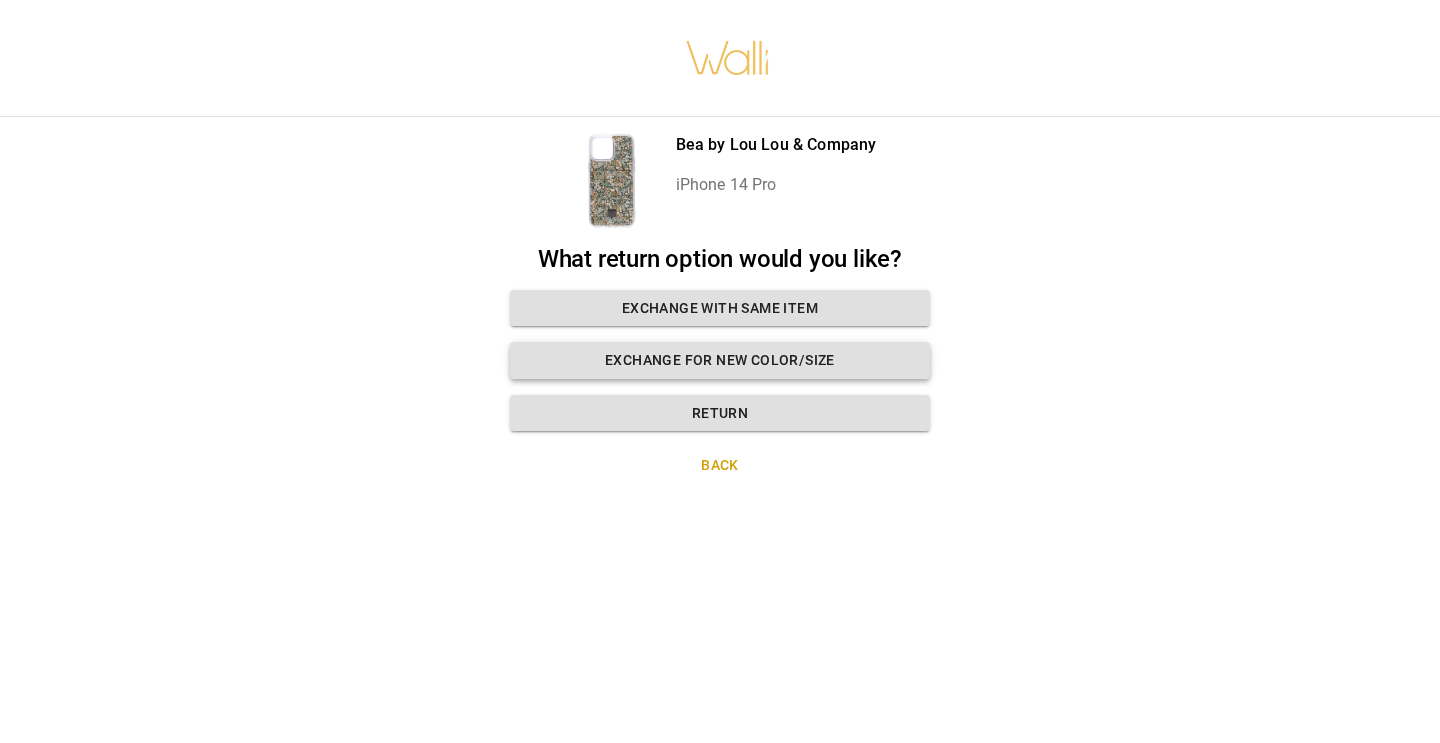 click on "Exchange for new color/size" at bounding box center (720, 360) 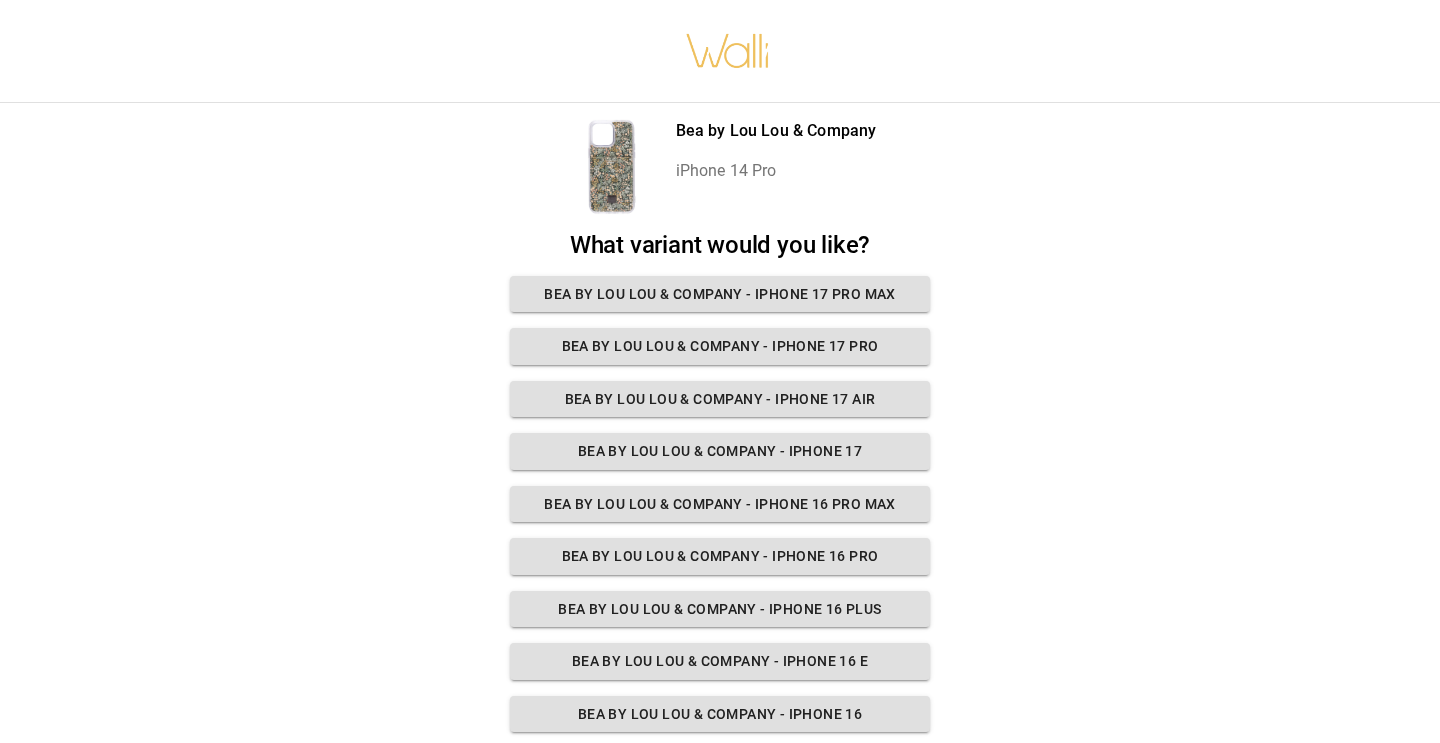 drag, startPoint x: 1172, startPoint y: 617, endPoint x: 1169, endPoint y: 774, distance: 157.02866 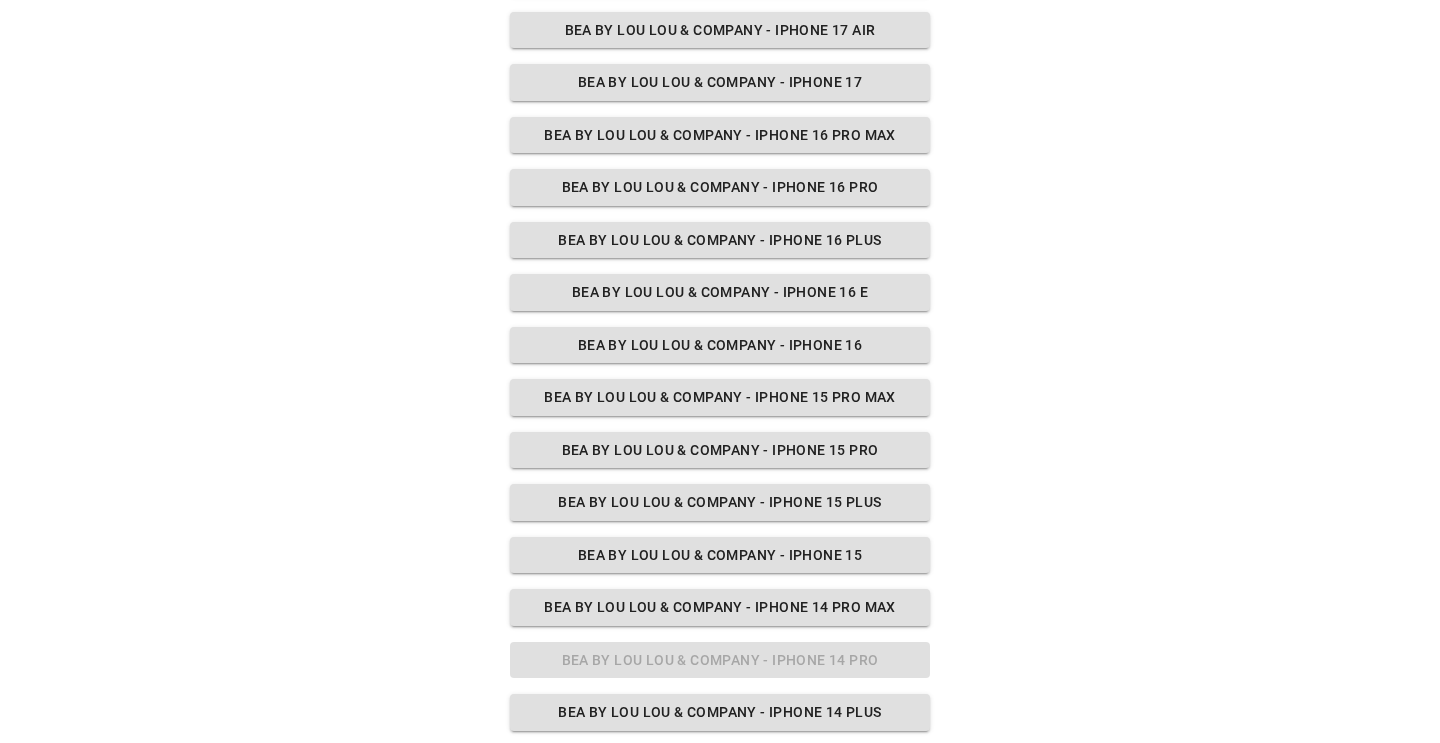 scroll, scrollTop: 1168, scrollLeft: 0, axis: vertical 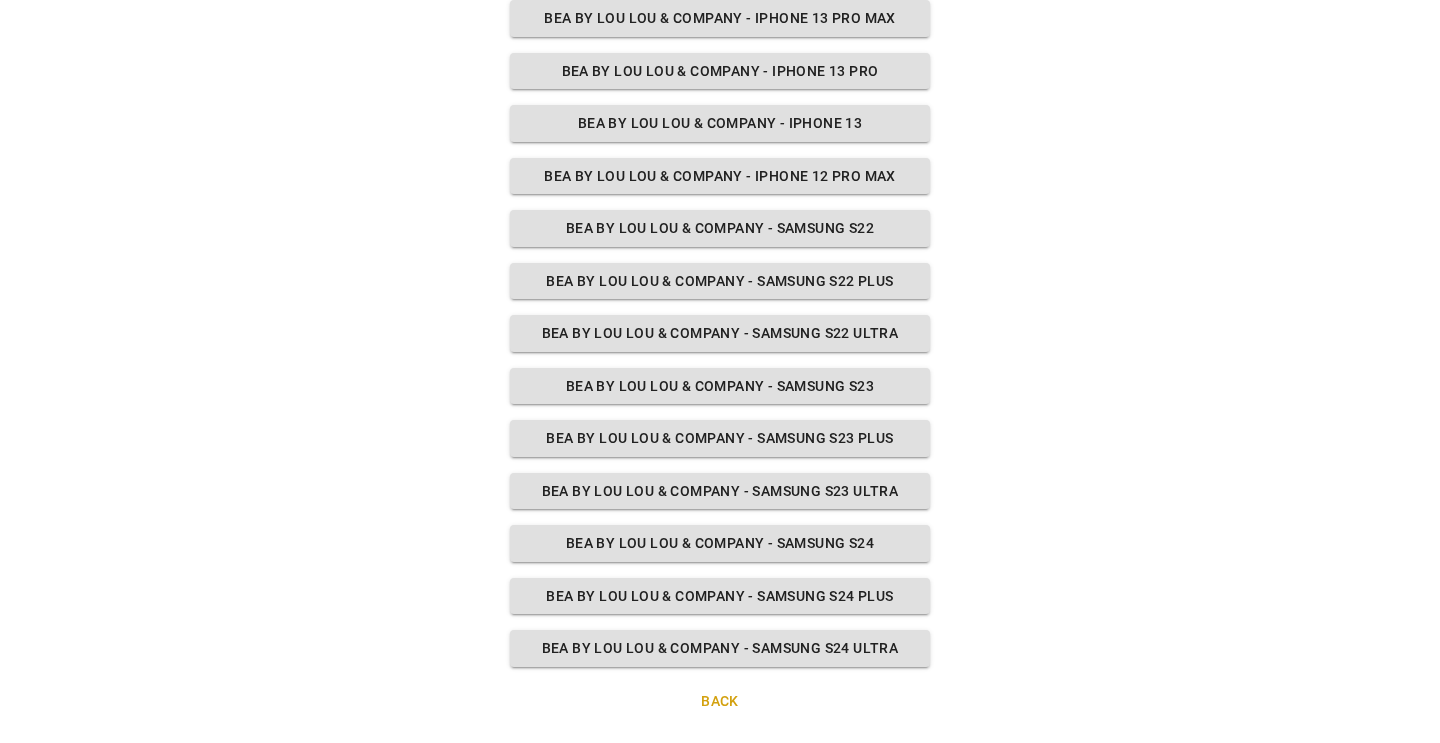 drag, startPoint x: 805, startPoint y: 236, endPoint x: 865, endPoint y: 791, distance: 558.2338 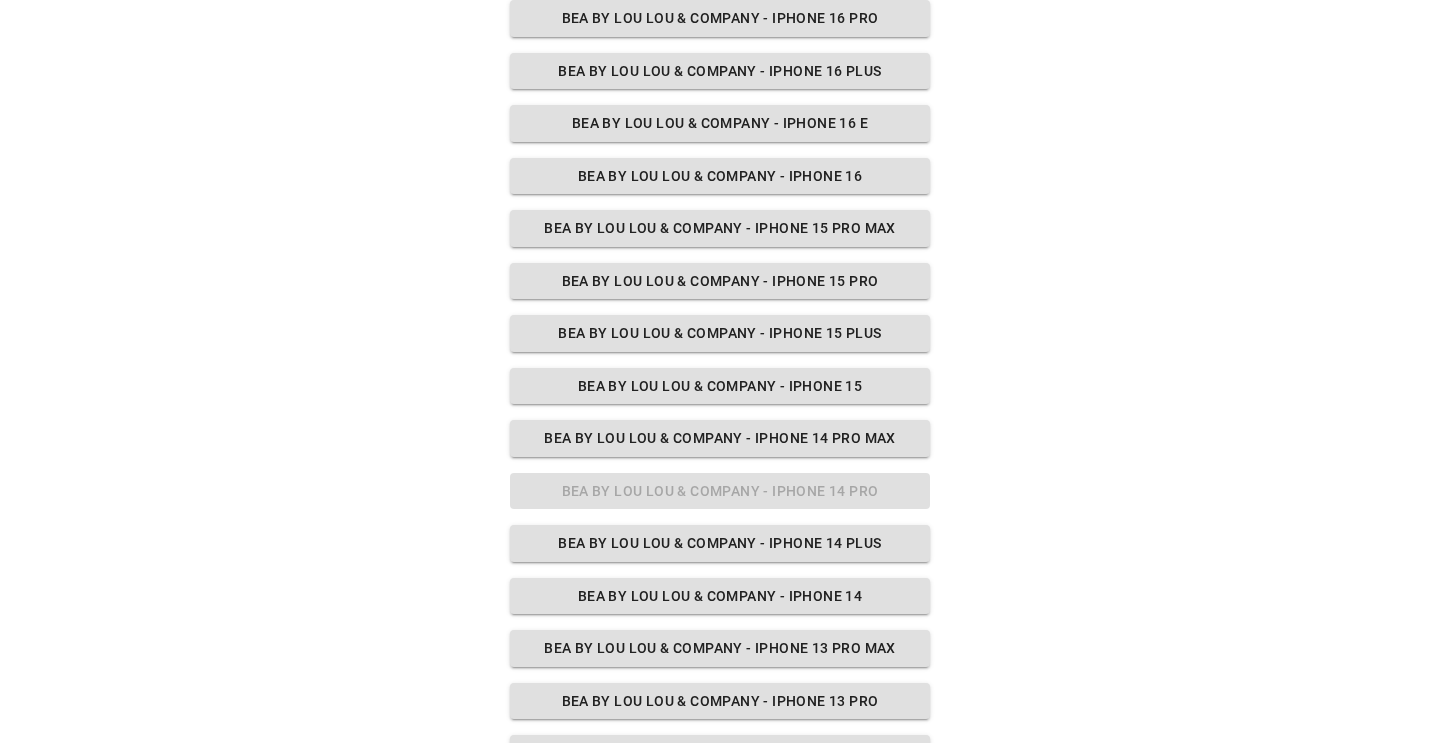 scroll, scrollTop: 0, scrollLeft: 0, axis: both 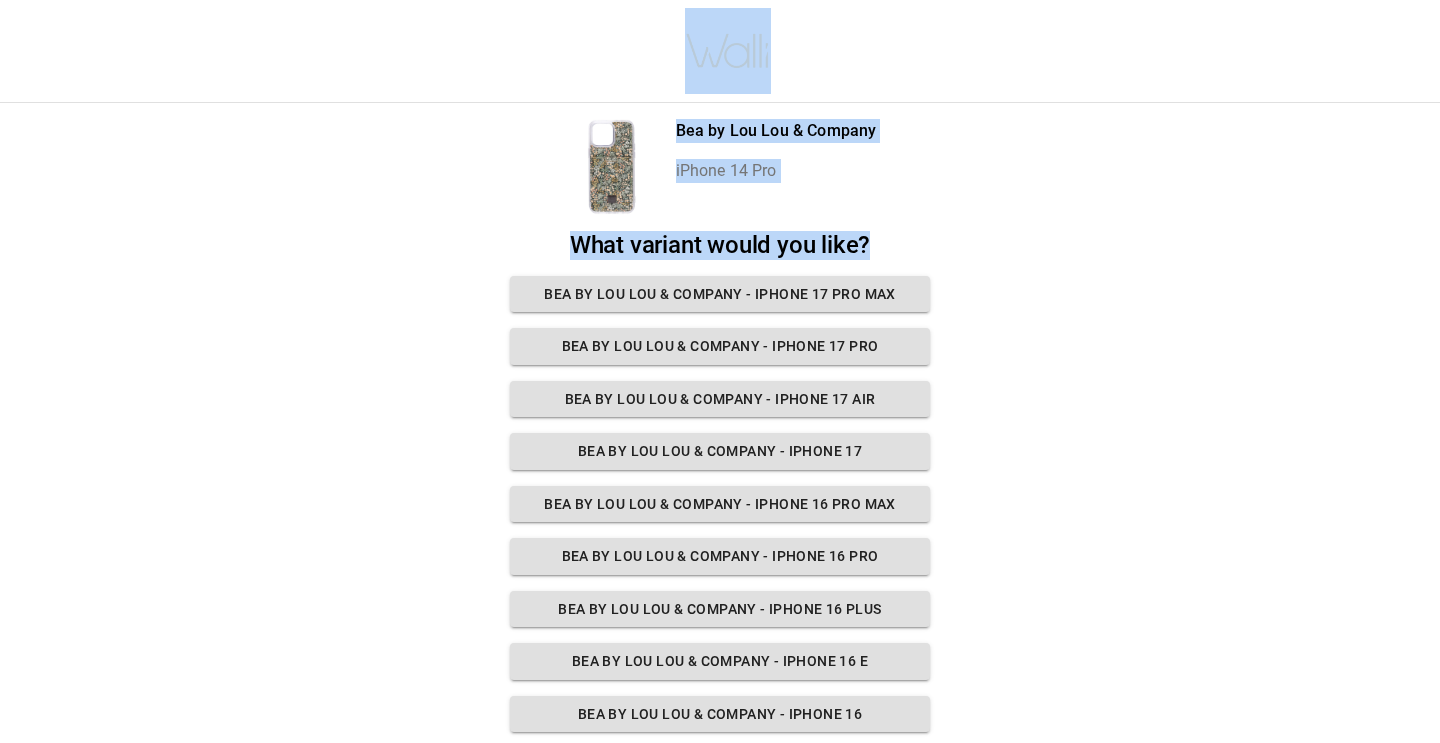 drag, startPoint x: 996, startPoint y: 338, endPoint x: 913, endPoint y: -108, distance: 453.65735 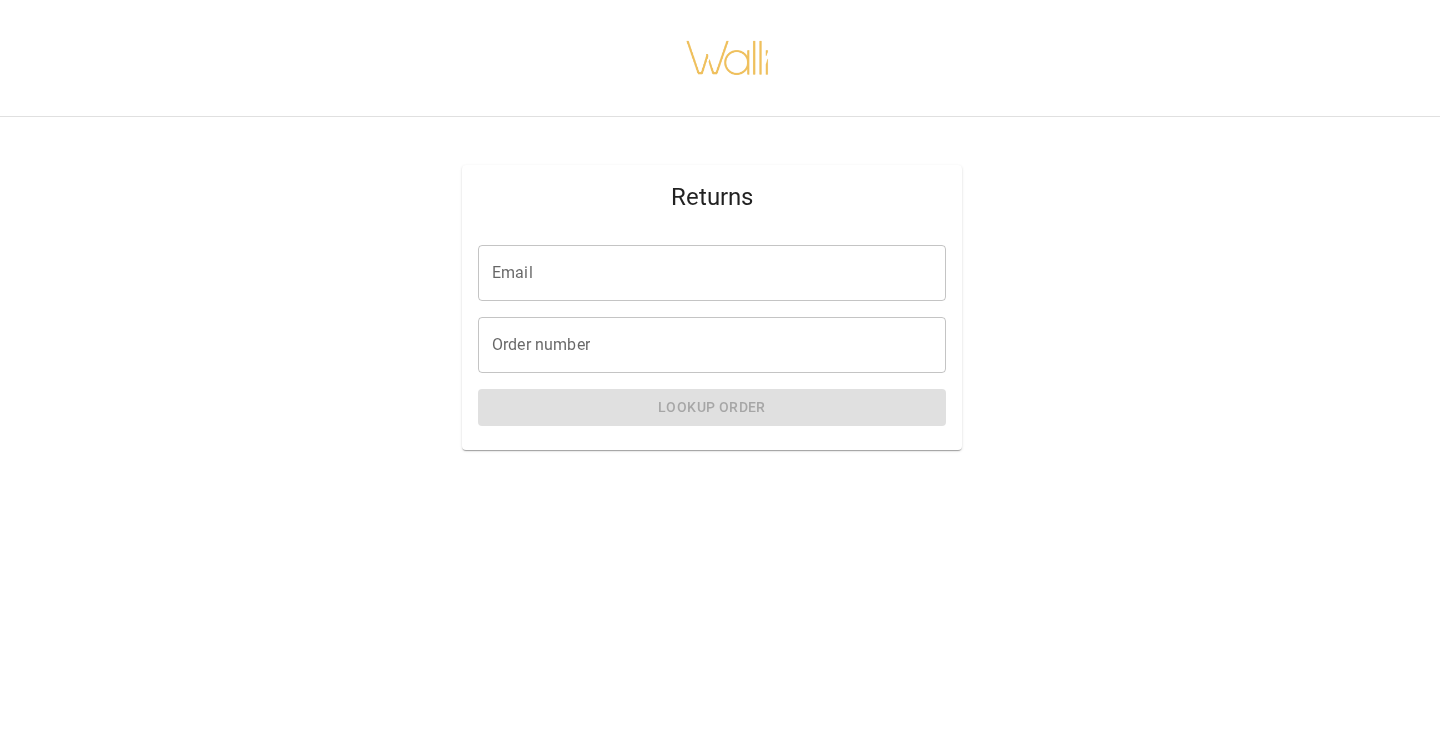 click on "Email" at bounding box center (712, 273) 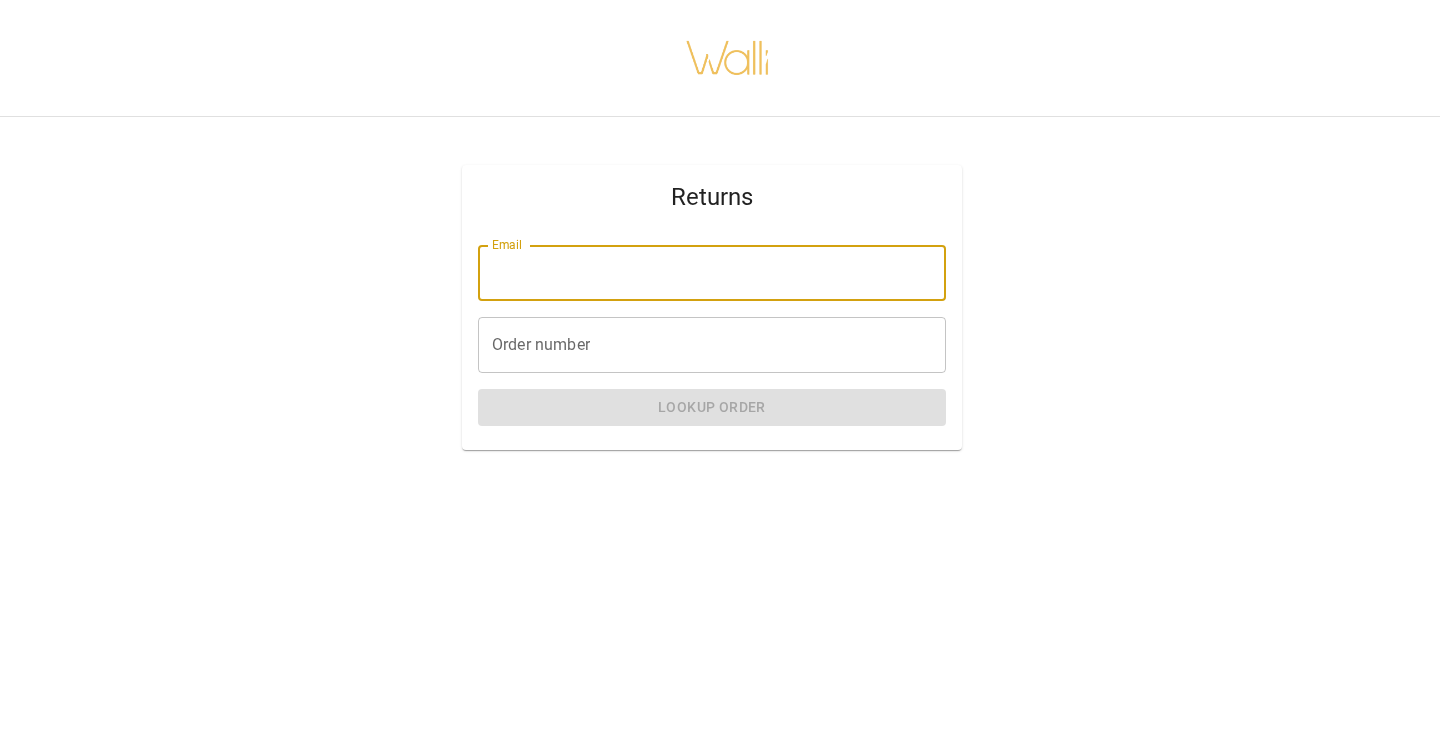 type on "**********" 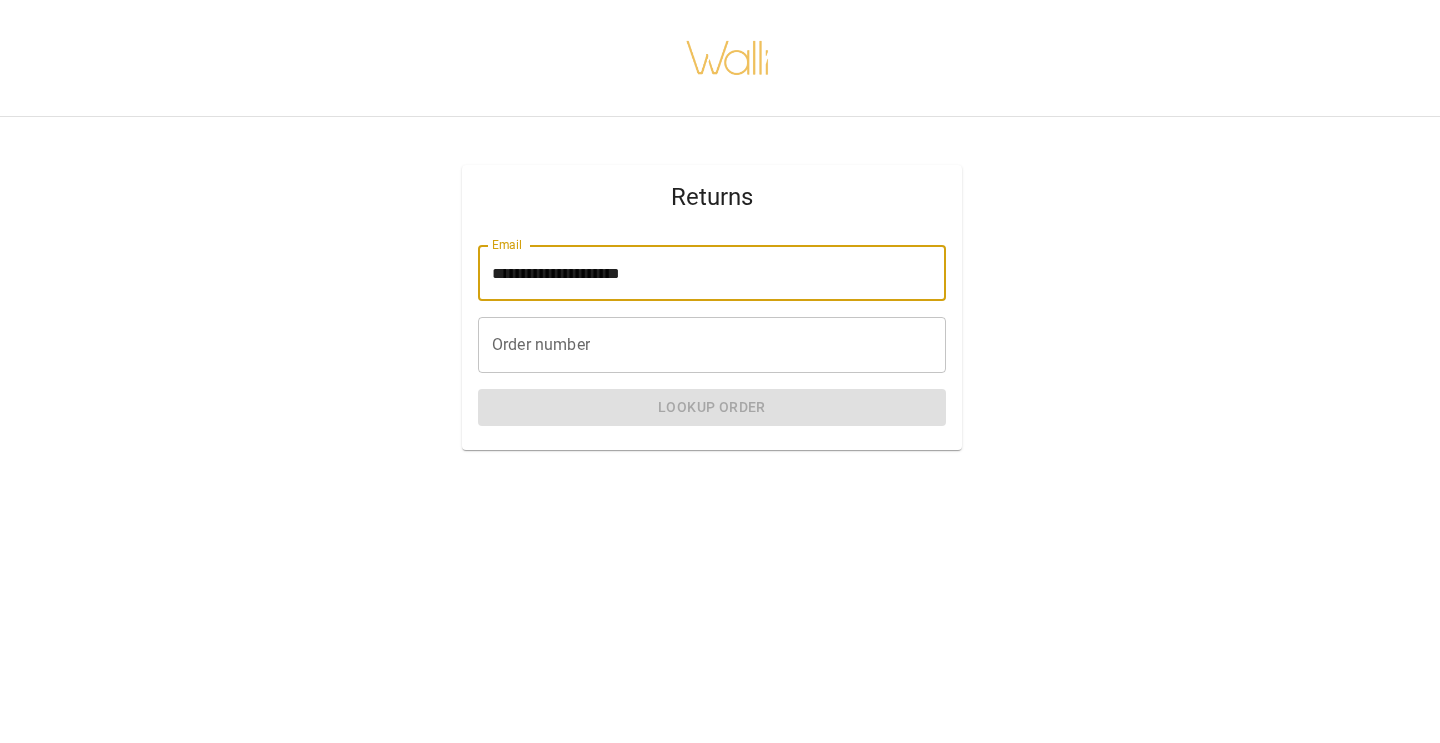 click on "Order number" at bounding box center [712, 345] 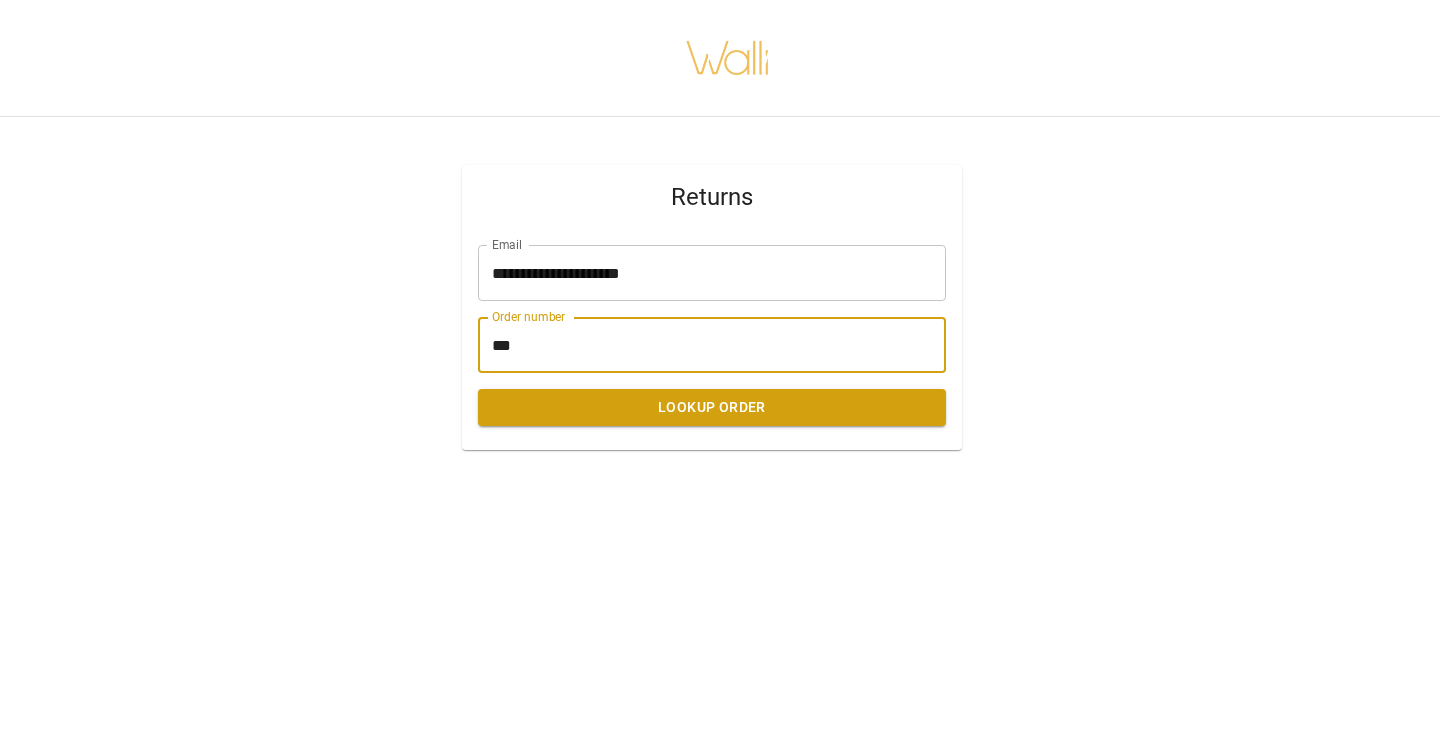 type on "*******" 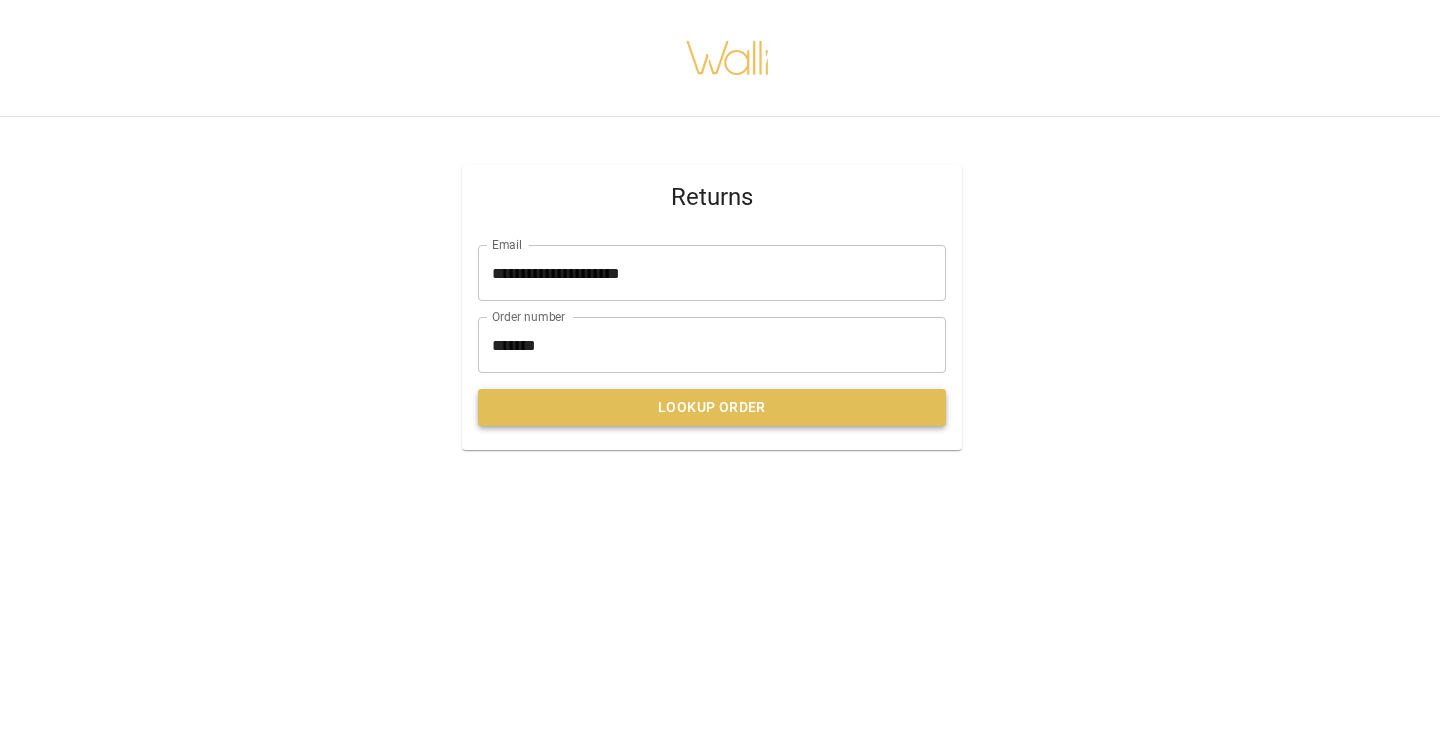 click on "Lookup Order" at bounding box center (712, 407) 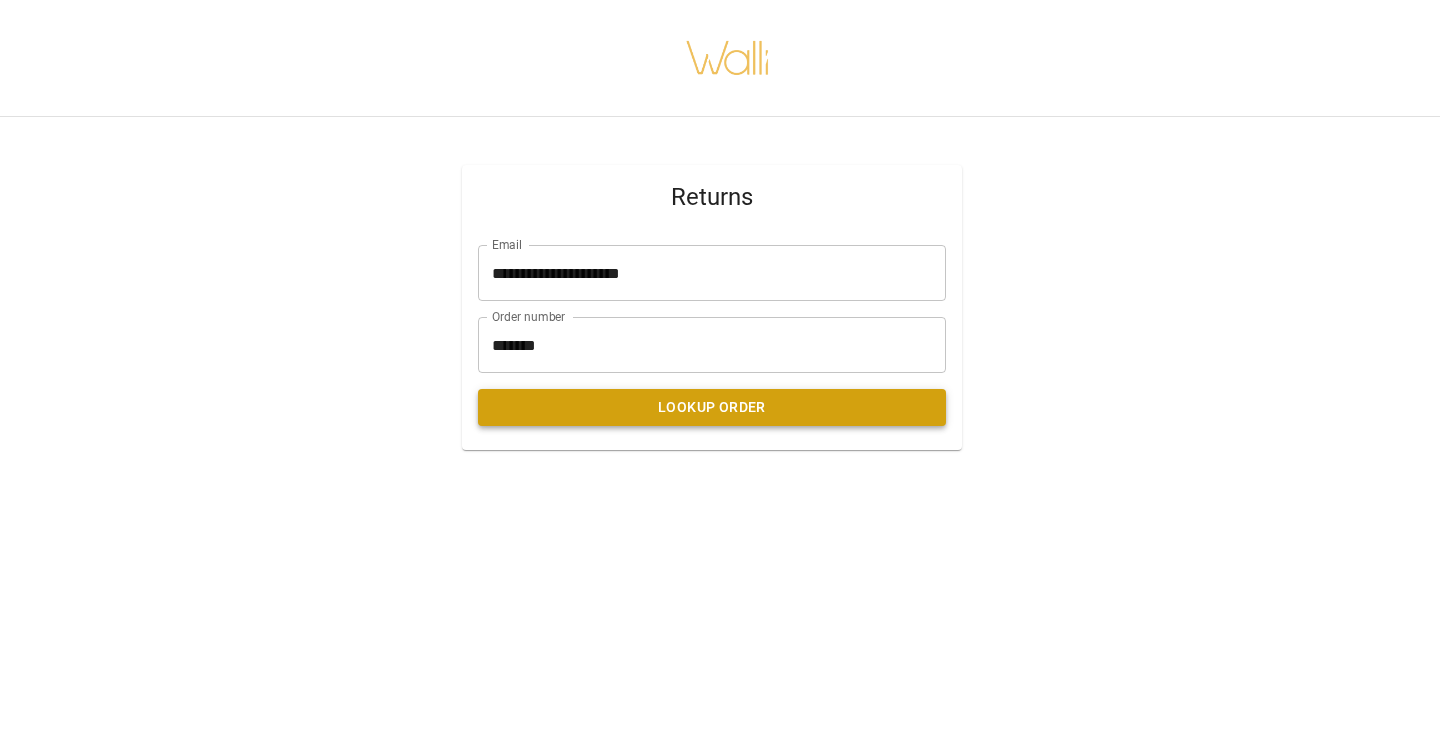 click on "Lookup Order" at bounding box center (712, 407) 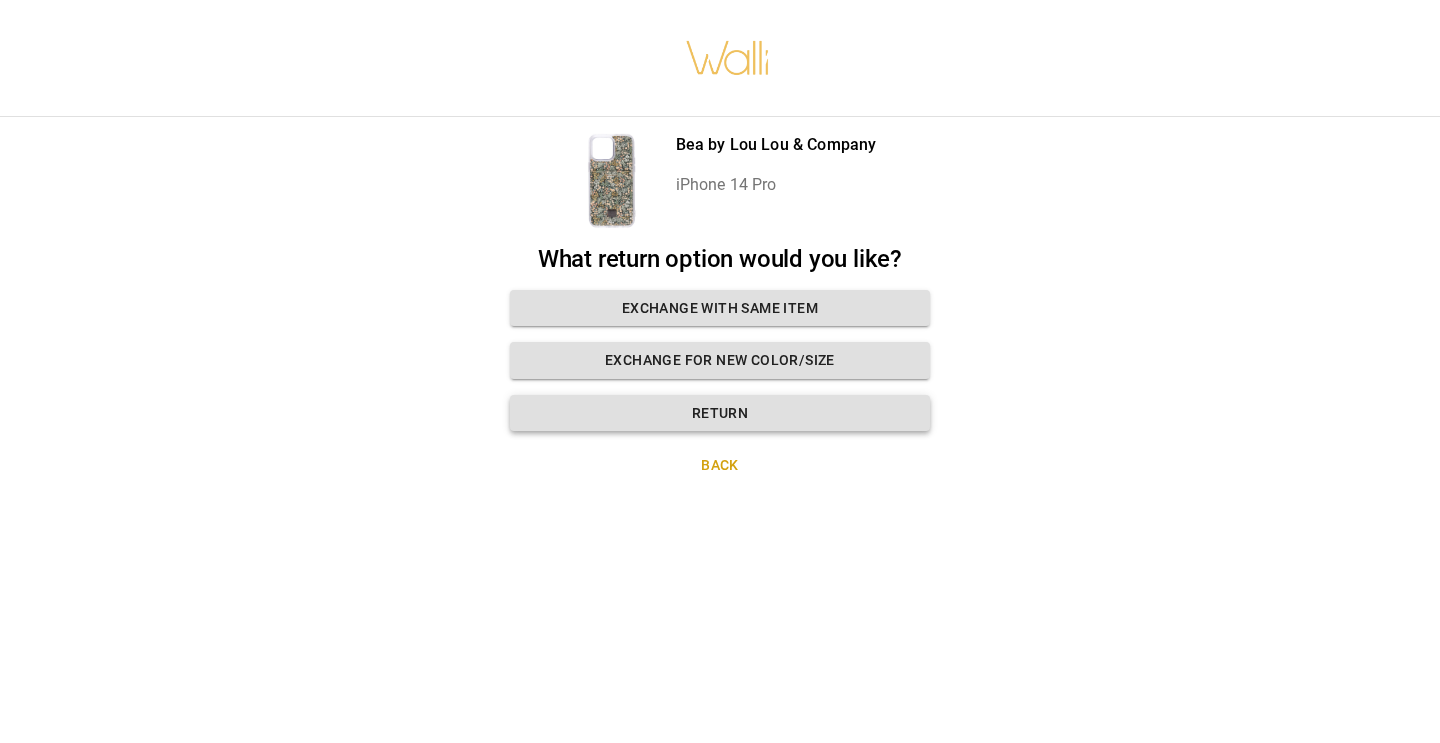 click on "Return" at bounding box center [720, 413] 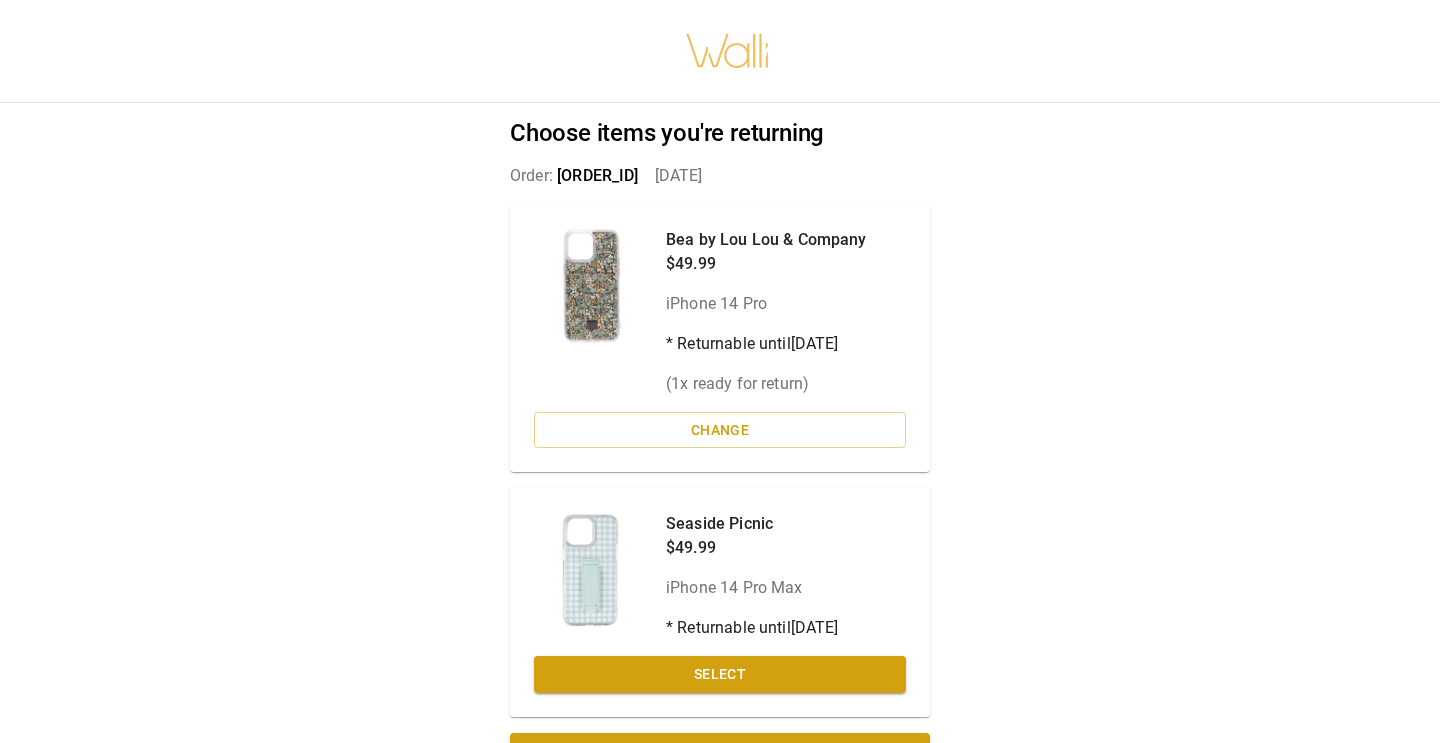 click on "Choose items you're returning Order:   [ORDER_ID]   [DATE] Bea by Lou Lou & Company [PRICE] iPhone [MODEL] * Returnable until  [DATE] ( 1 x ready for return) Change Seaside Picnic [PRICE] iPhone [MODEL] Max * Returnable until  [DATE] Select Next" at bounding box center [720, 371] 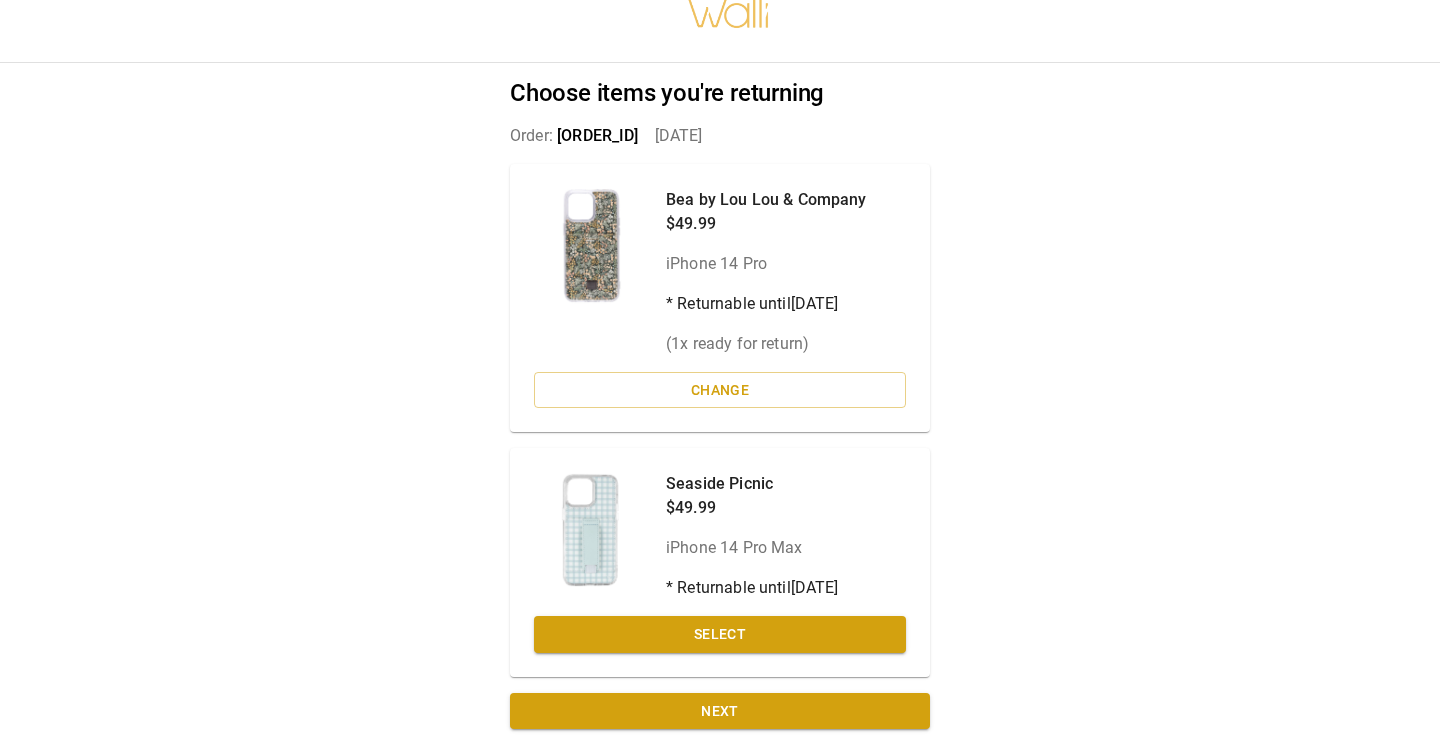 scroll, scrollTop: 50, scrollLeft: 0, axis: vertical 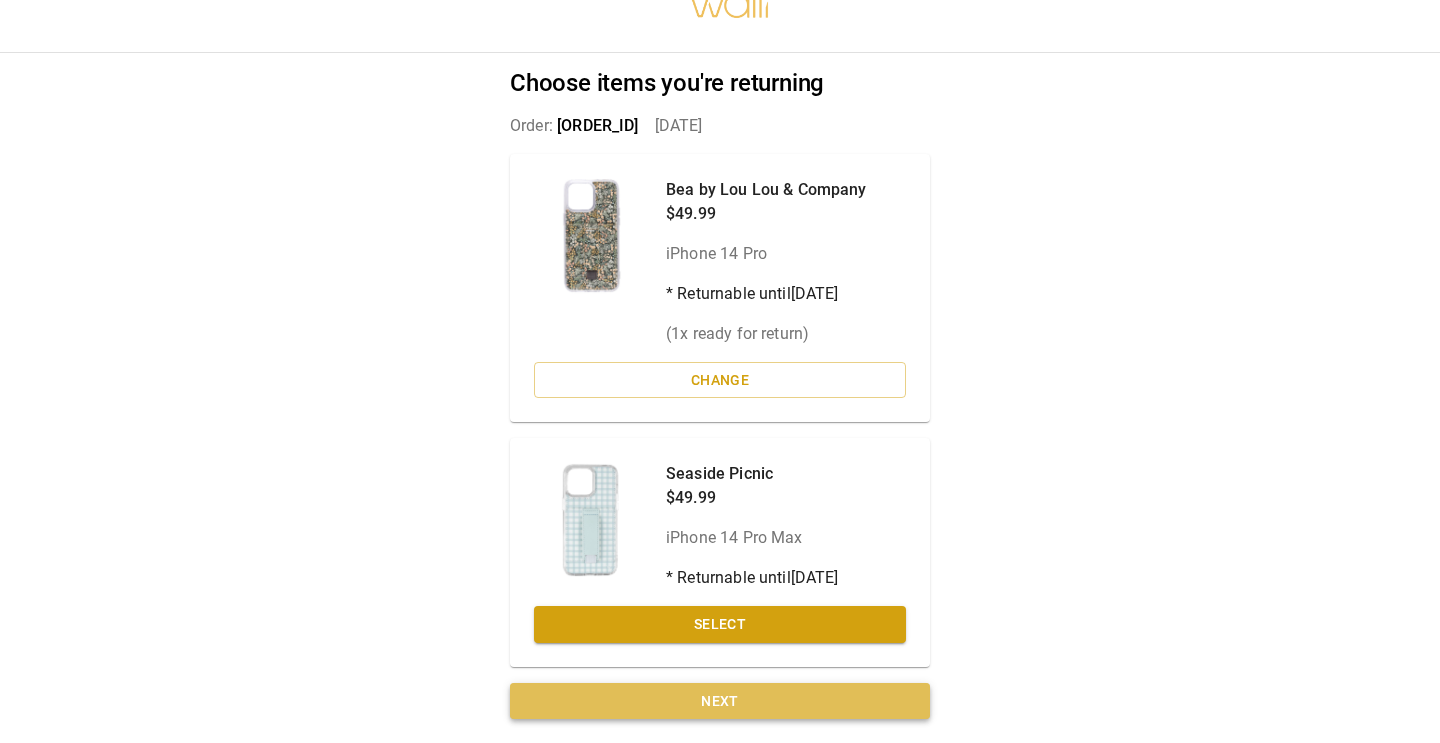 click on "Next" at bounding box center [720, 701] 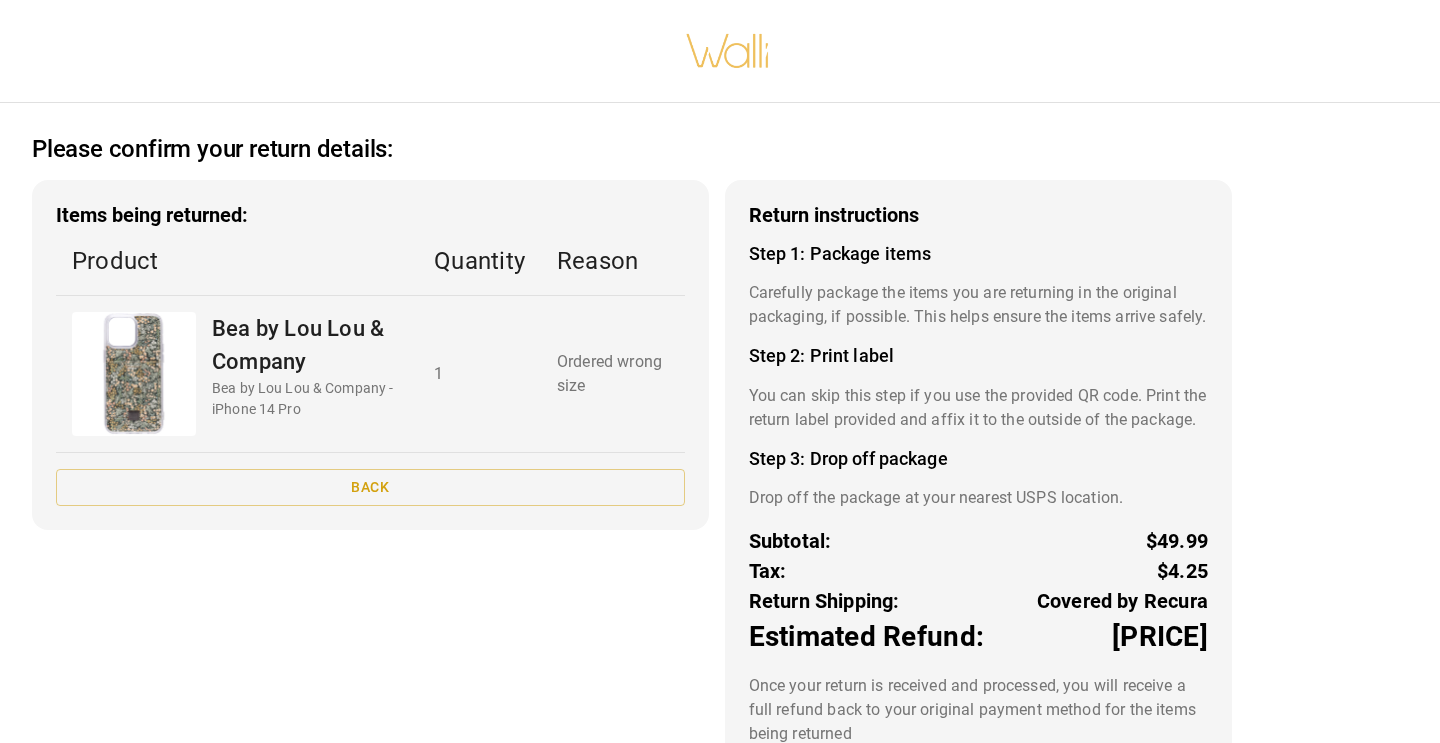 click on "Please confirm your return details: Items being returned: Product Quantity Reason Bea by Lou Lou & Company Bea by Lou Lou & Company - iPhone [MODEL] 1 Ordered wrong size Back Return instructions Step 1: Package items Carefully package the items you are returning in the original packaging, if possible. This helps ensure the items arrive safely. Step 2: Print label You can skip this step if you use the provided QR code. Print the return label provided and affix it to the outside of the package. Step 3: Drop off package Drop off the package at your nearest USPS location. Subtotal: [PRICE] Tax: [PRICE] Return Shipping: Covered by Recura Estimated Refund: [PRICE] Once your return is received and processed, you will receive a full refund back to your original payment method for the items being returned Confirm return" at bounding box center (720, 371) 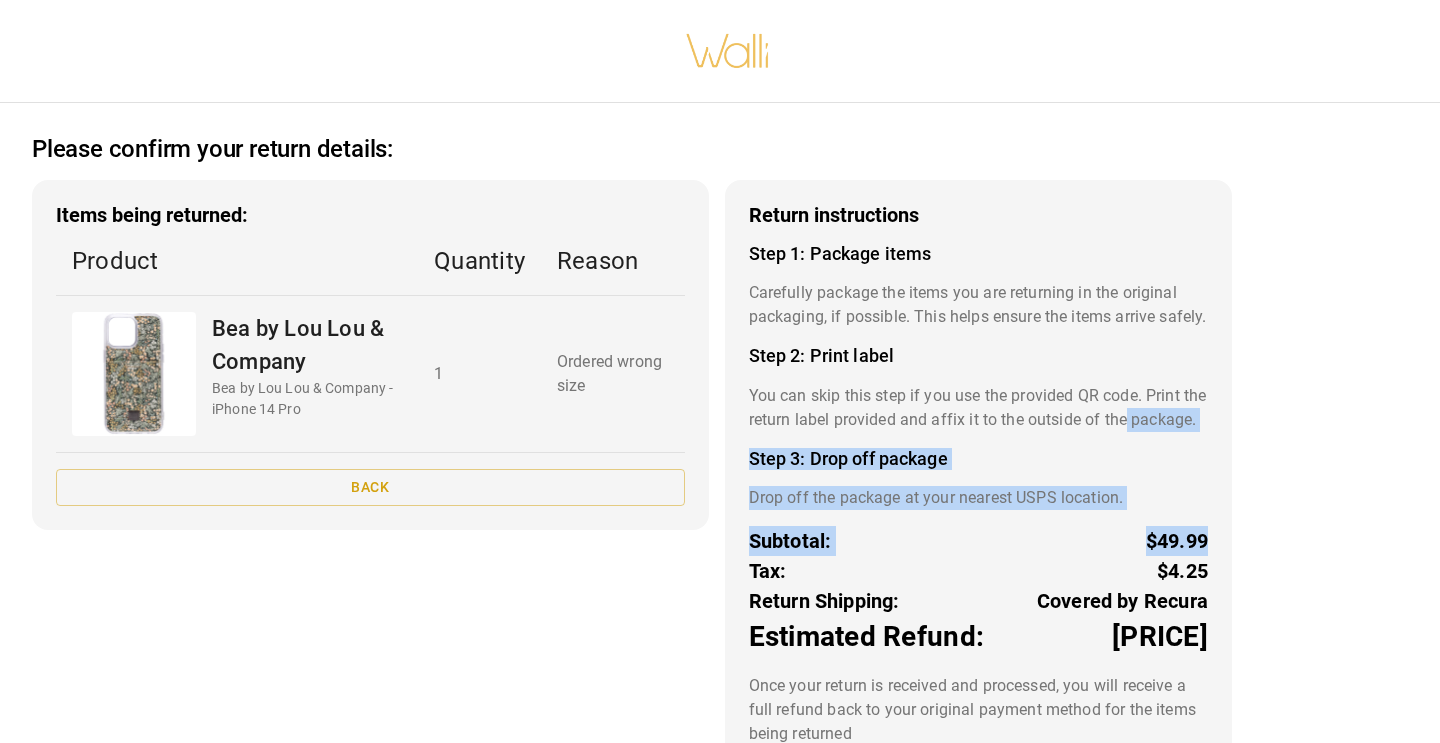 drag, startPoint x: 1260, startPoint y: 436, endPoint x: 1261, endPoint y: 585, distance: 149.00336 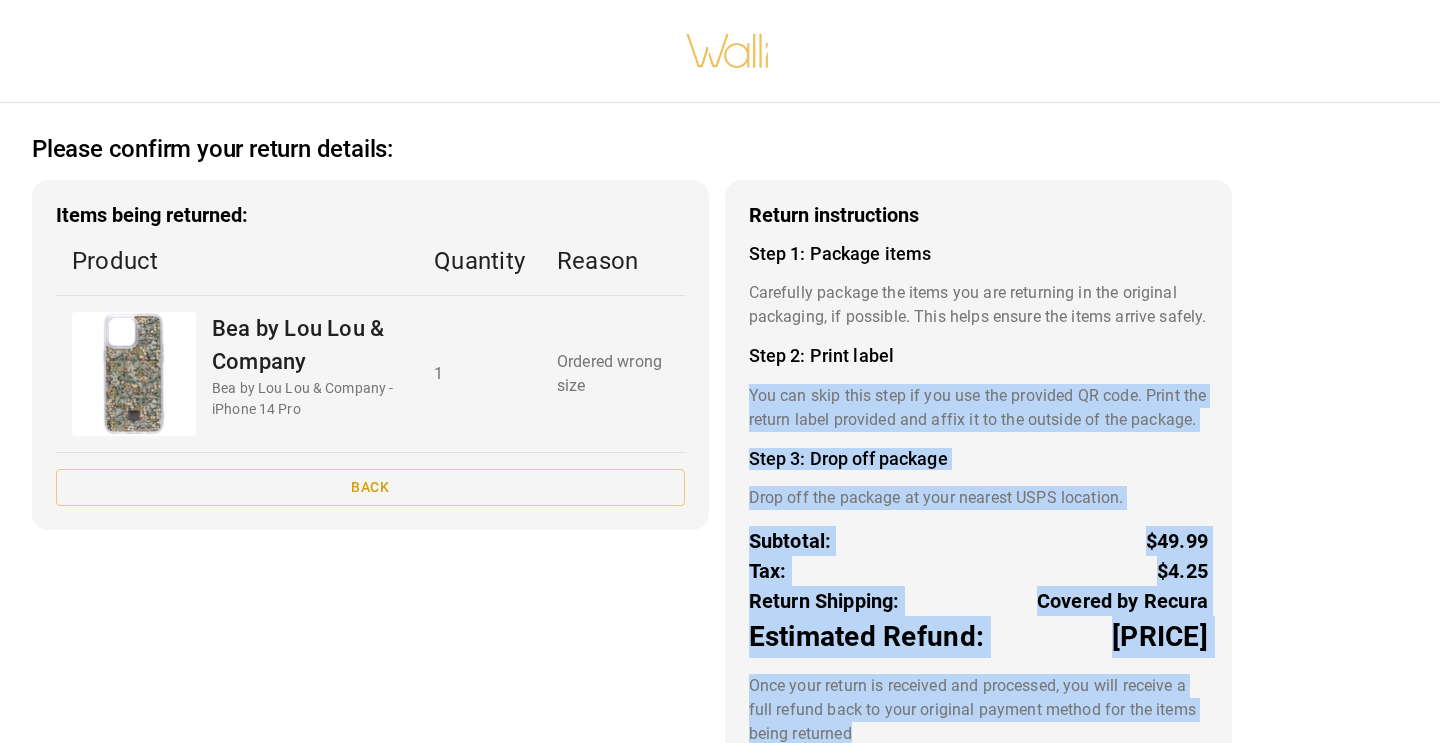 scroll, scrollTop: 159, scrollLeft: 0, axis: vertical 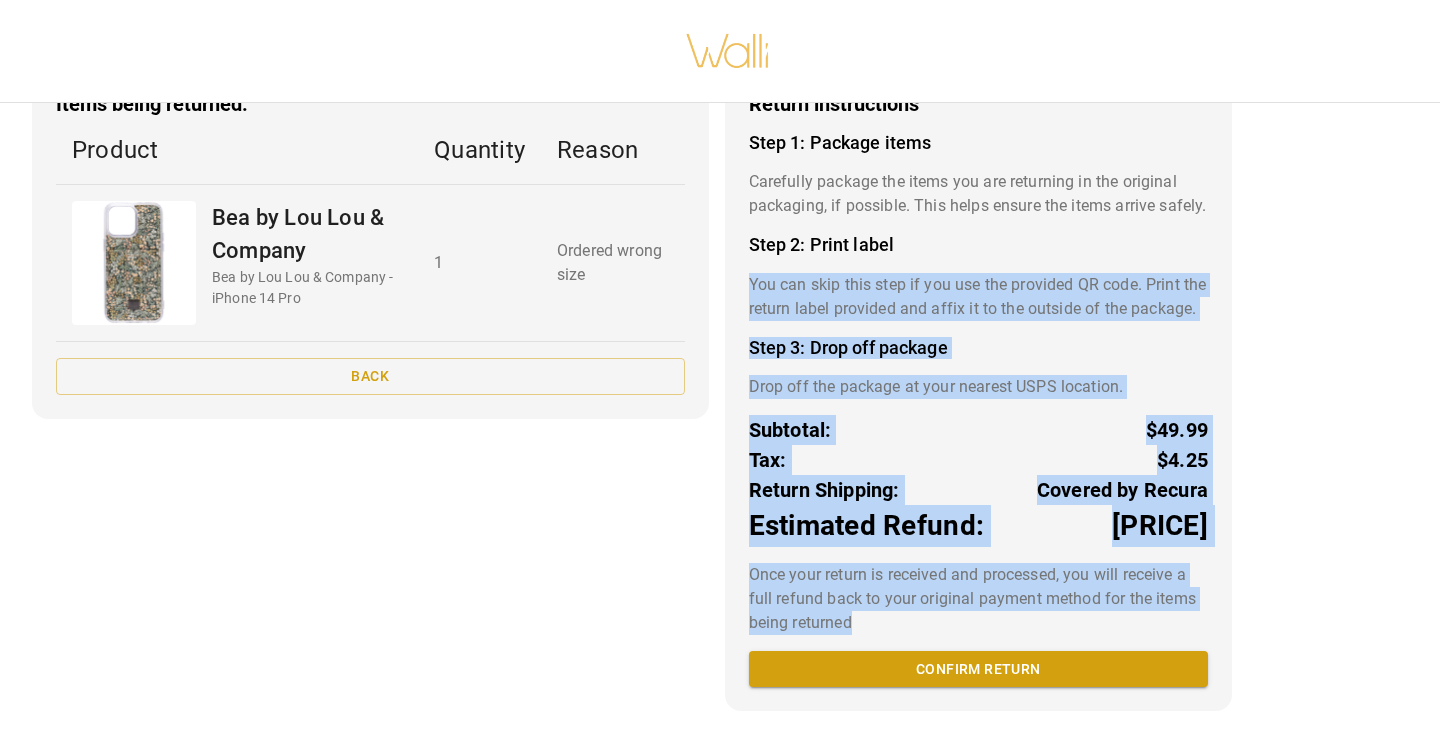 drag, startPoint x: 1032, startPoint y: 377, endPoint x: 1072, endPoint y: 764, distance: 389.0617 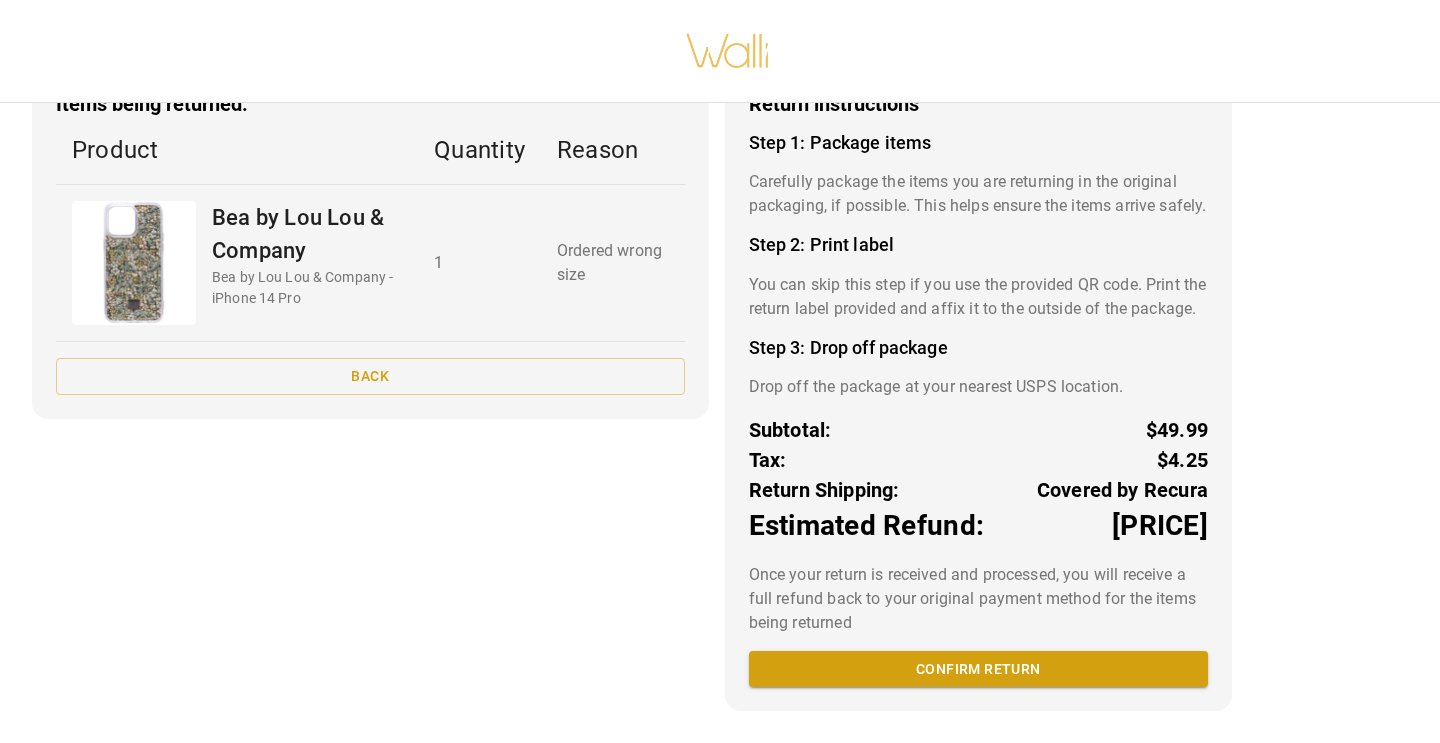 click on "Items being returned: Product Quantity Reason Bea by Lou Lou & Company Bea by Lou Lou & Company - iPhone 14 Pro 1 Ordered wrong size Back" at bounding box center [370, 390] 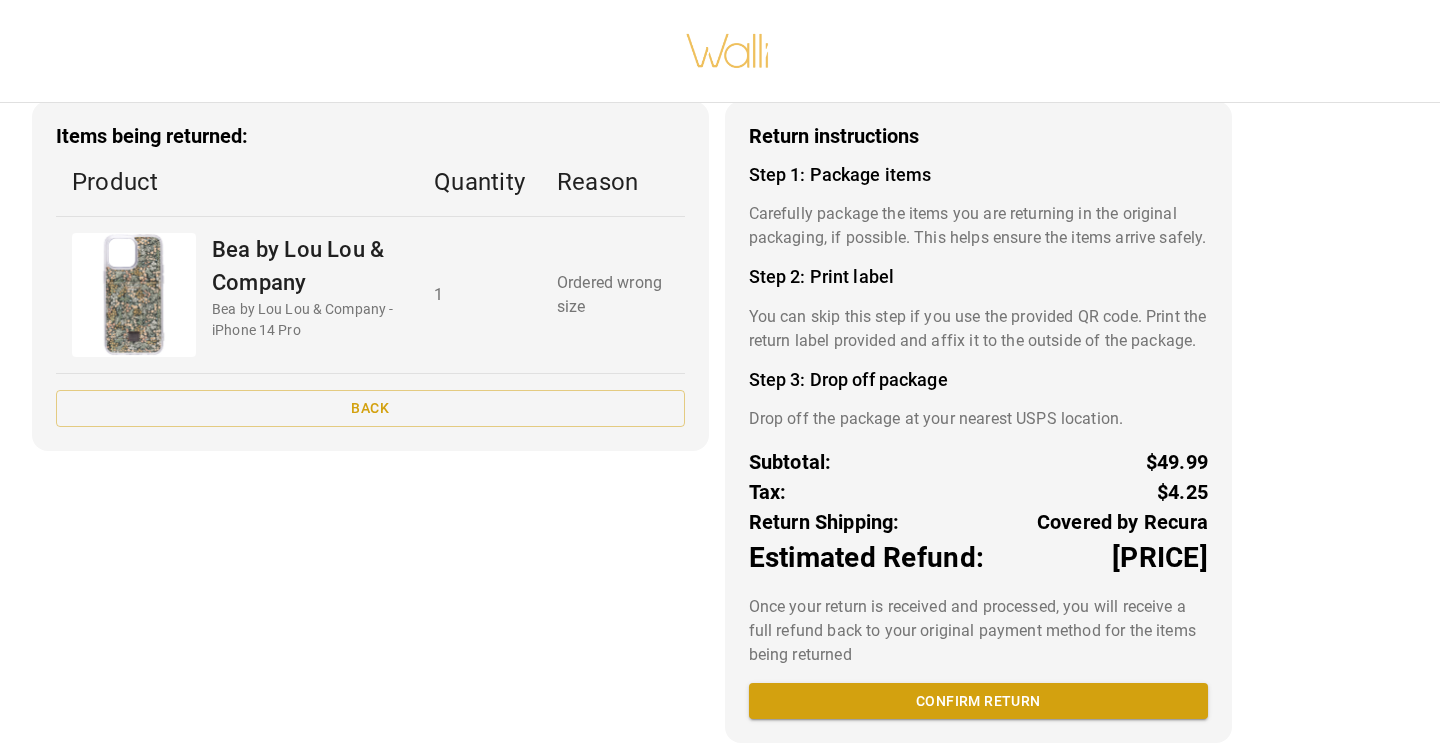 scroll, scrollTop: 39, scrollLeft: 0, axis: vertical 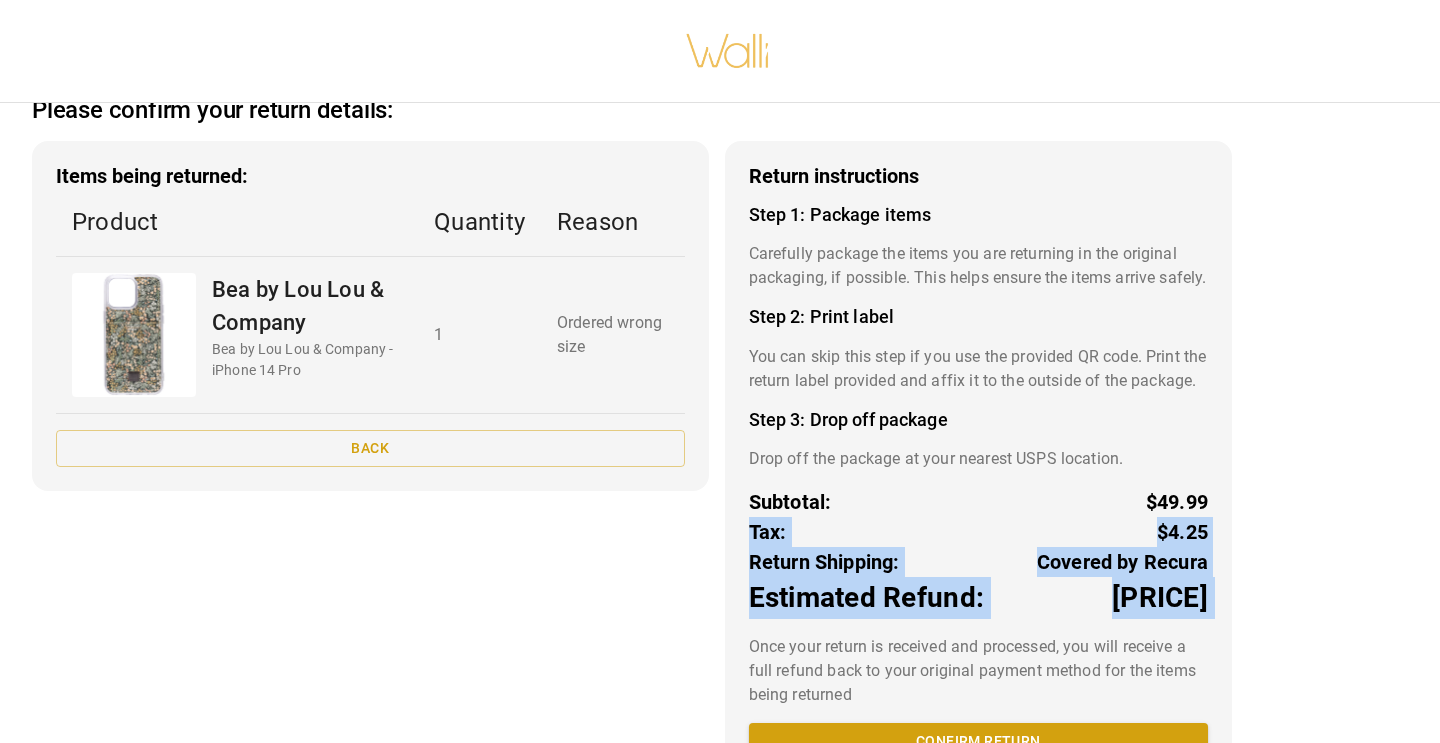 drag, startPoint x: 1255, startPoint y: 556, endPoint x: 1255, endPoint y: 680, distance: 124 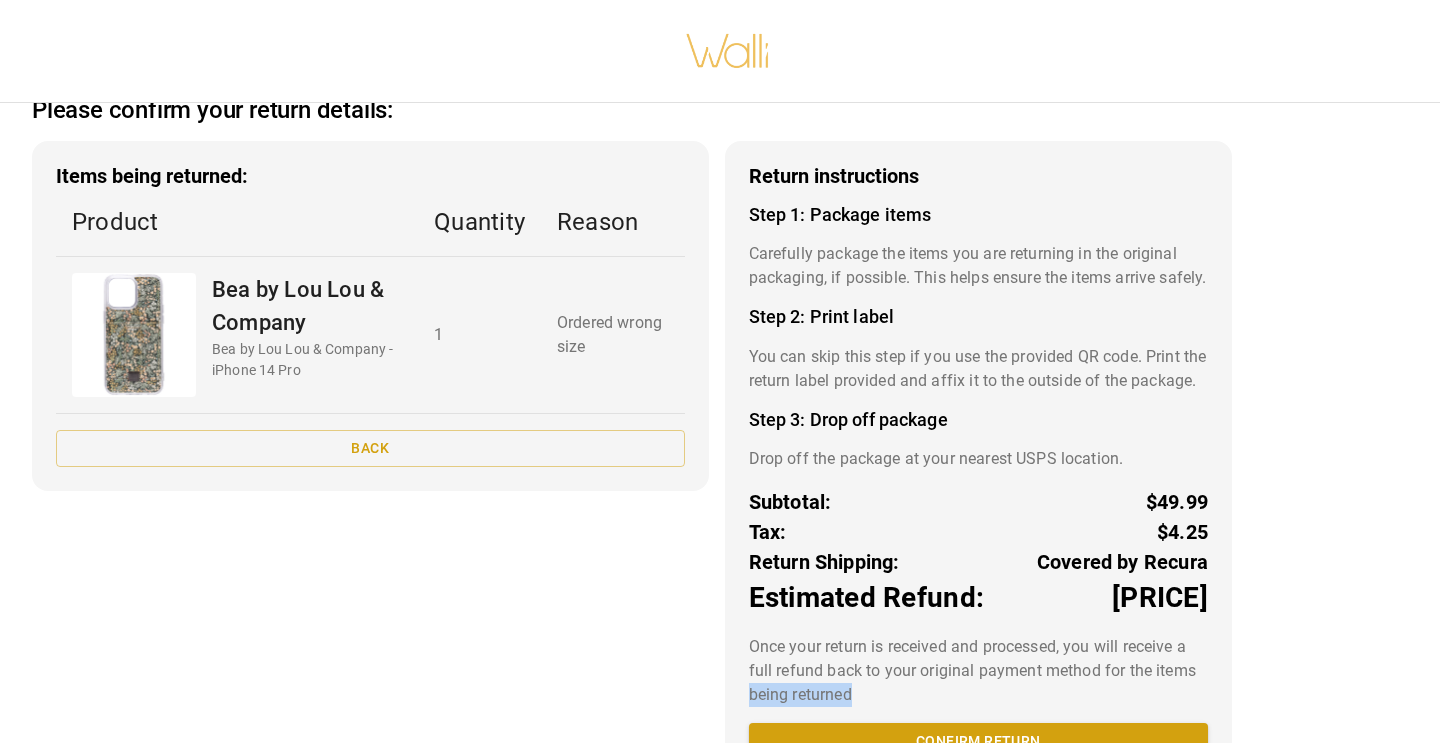 drag, startPoint x: 1313, startPoint y: 707, endPoint x: 1293, endPoint y: 791, distance: 86.34813 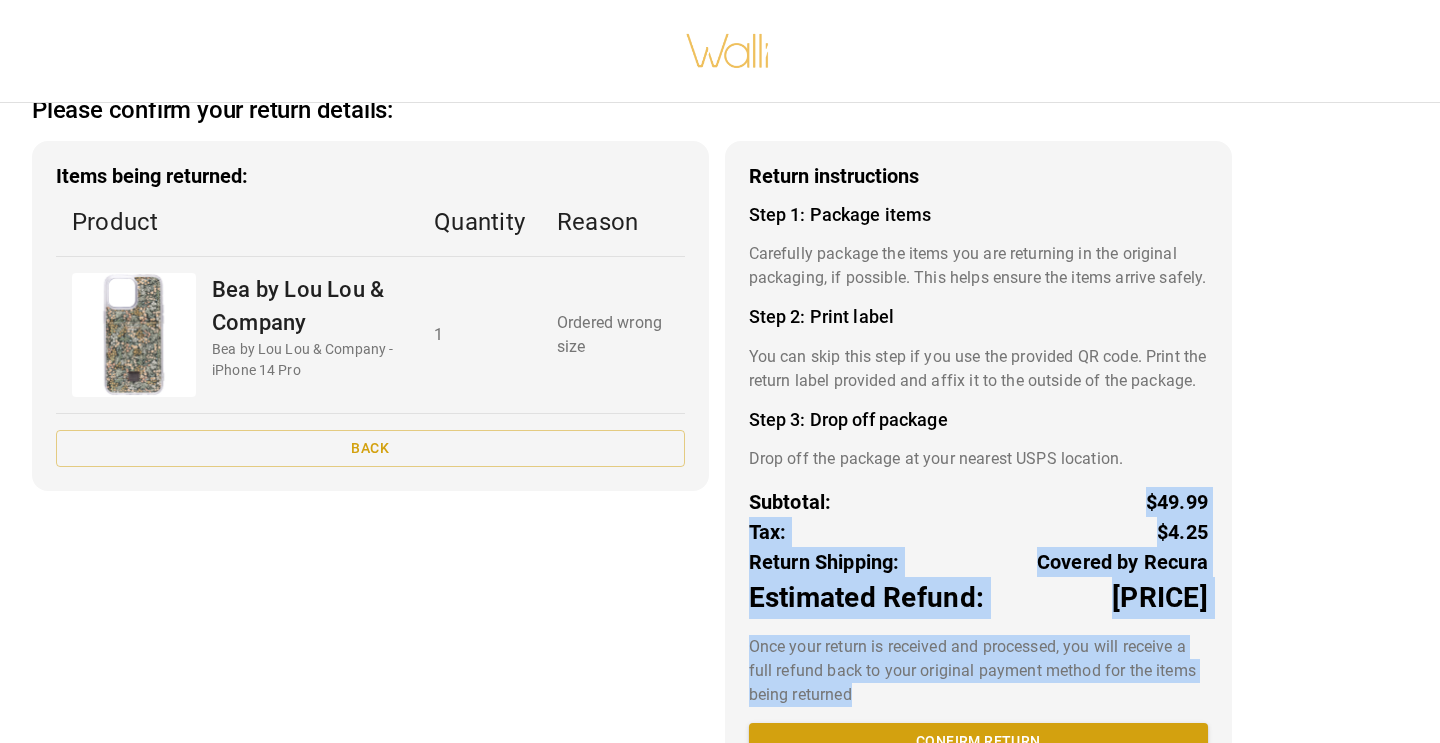 scroll, scrollTop: 159, scrollLeft: 0, axis: vertical 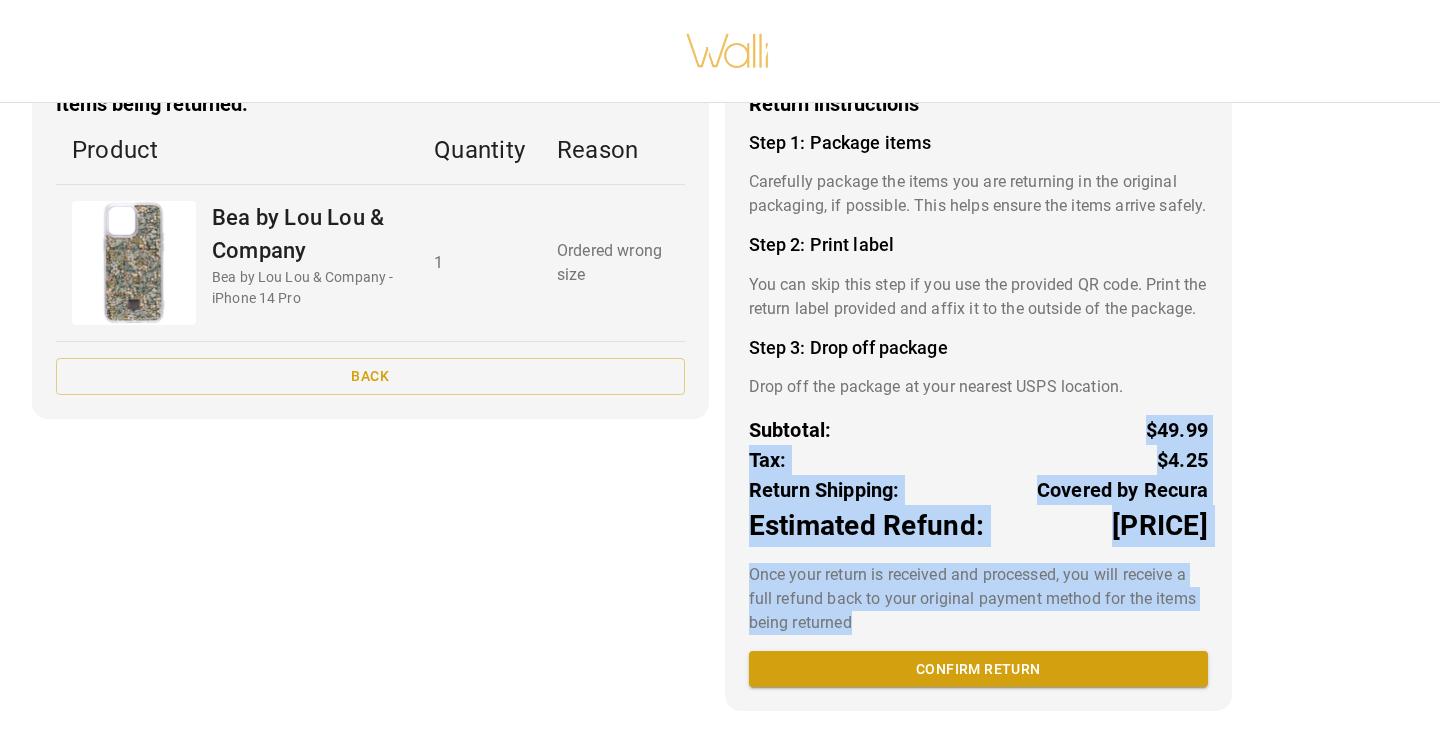 drag, startPoint x: 970, startPoint y: 559, endPoint x: 957, endPoint y: 791, distance: 232.36394 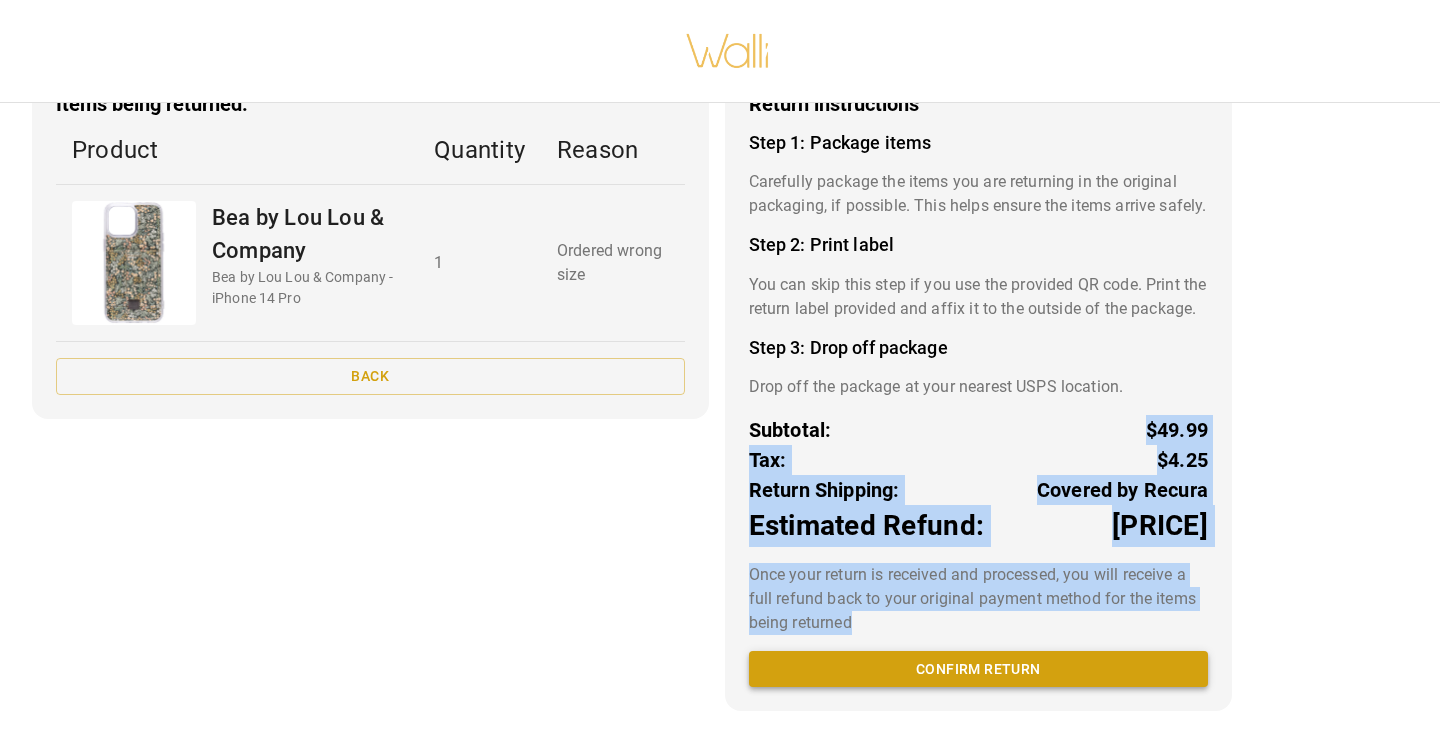 click on "Confirm return" at bounding box center (978, 669) 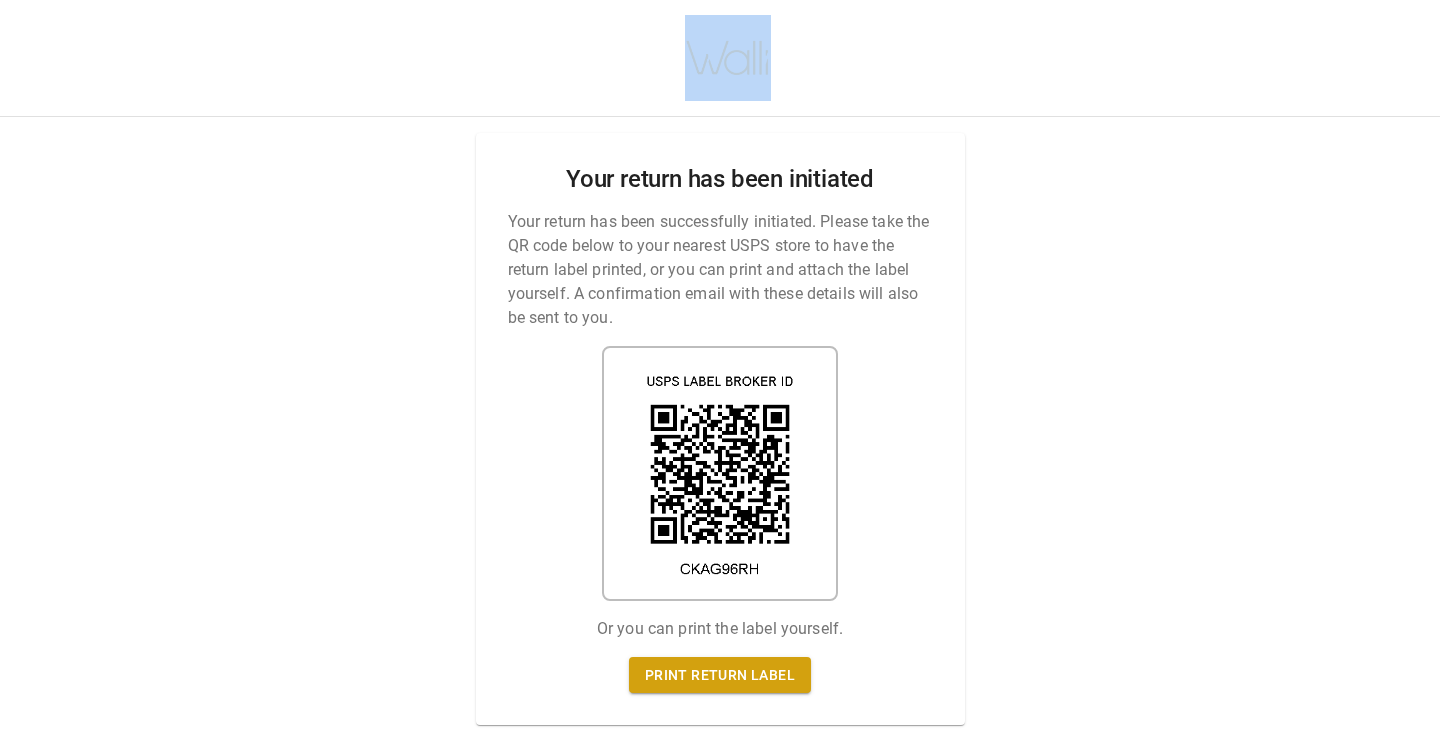 drag, startPoint x: 1332, startPoint y: 402, endPoint x: 1332, endPoint y: 710, distance: 308 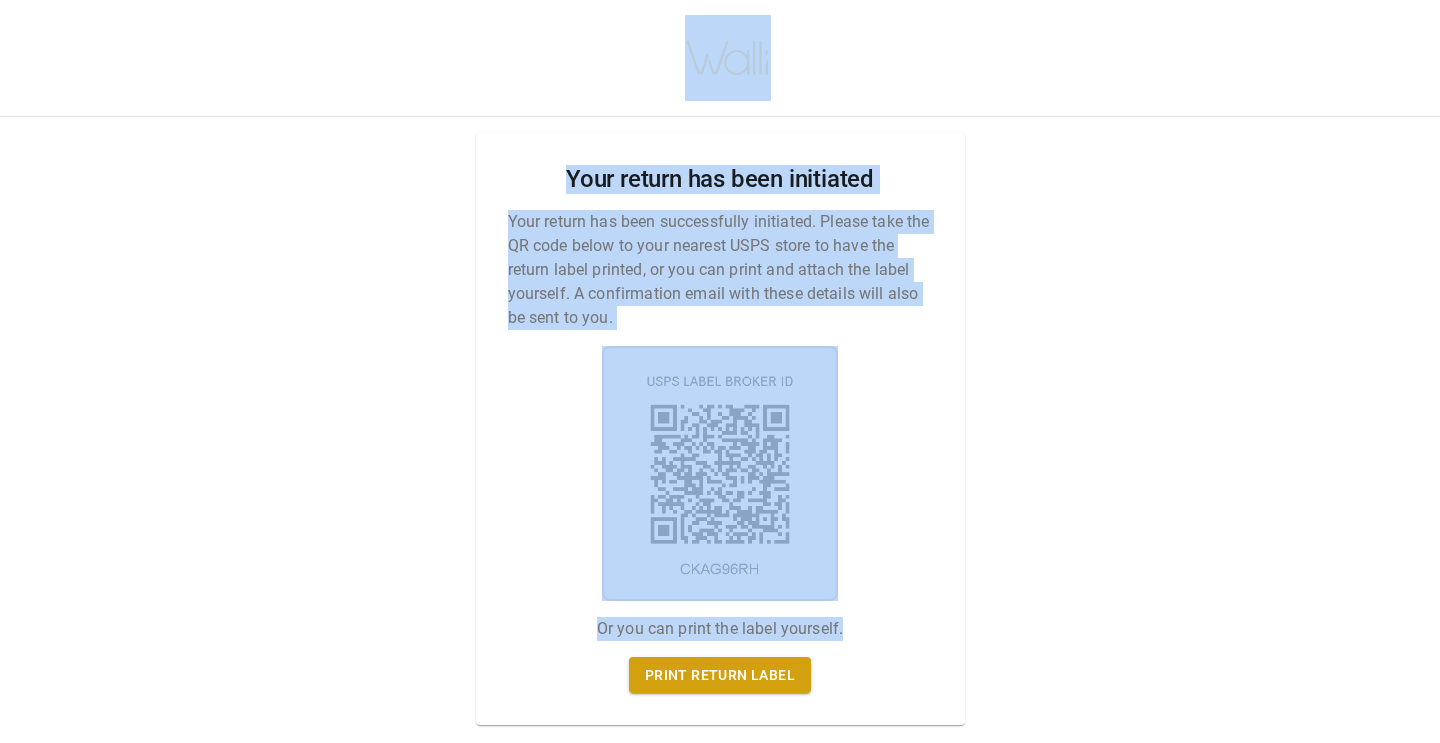 click on "Your return has been initiated Your return has been successfully initiated. Please take the QR code below to your nearest USPS store to have the return label printed, or you can print and attach the label yourself. A confirmation email with these details will also be sent to you. Or you can print the label yourself. Print return label" at bounding box center (720, 371) 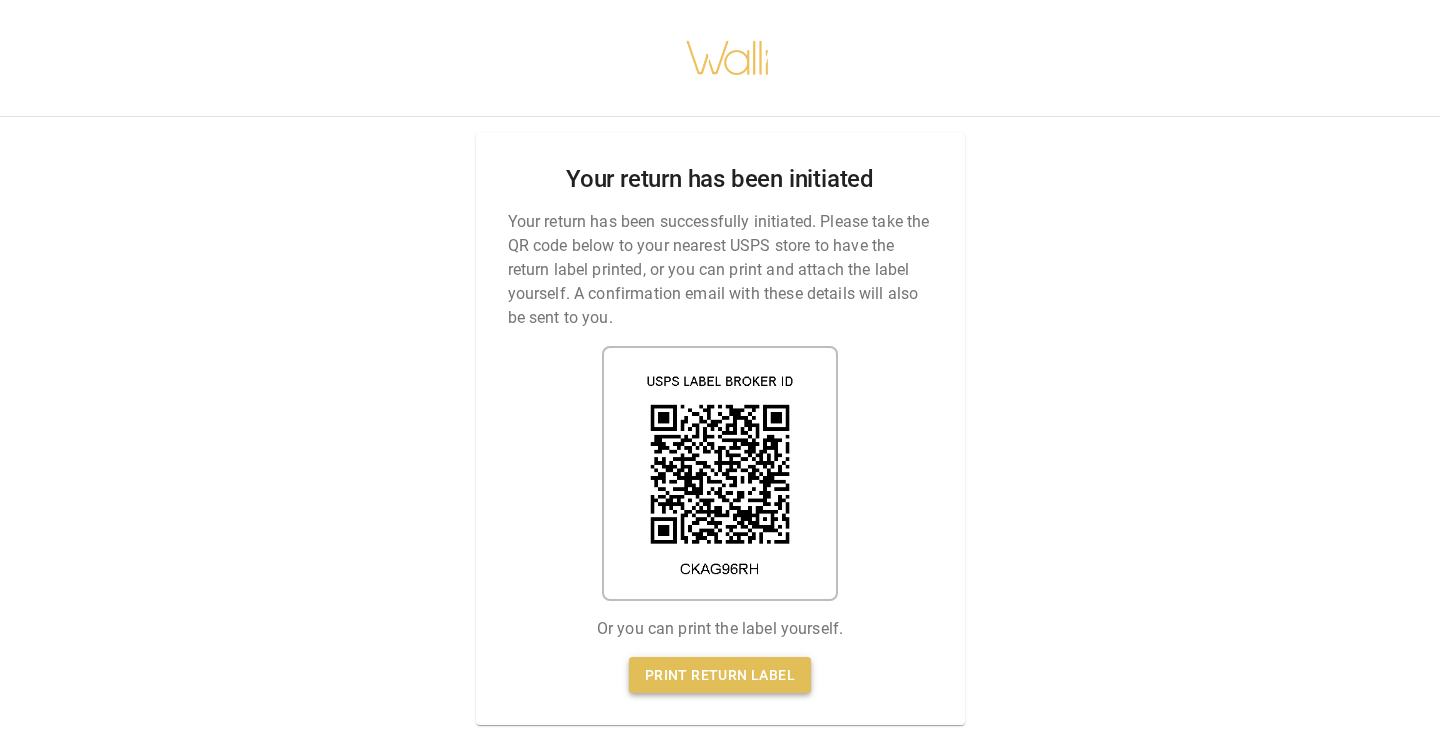 click on "Print return label" at bounding box center (720, 675) 